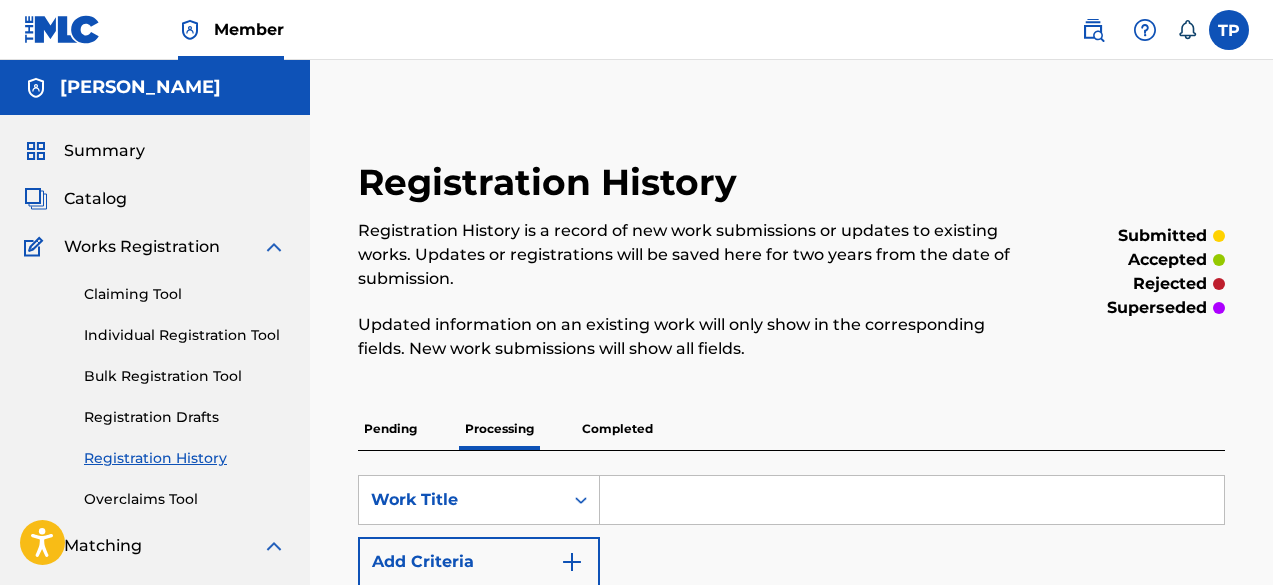 scroll, scrollTop: 0, scrollLeft: 0, axis: both 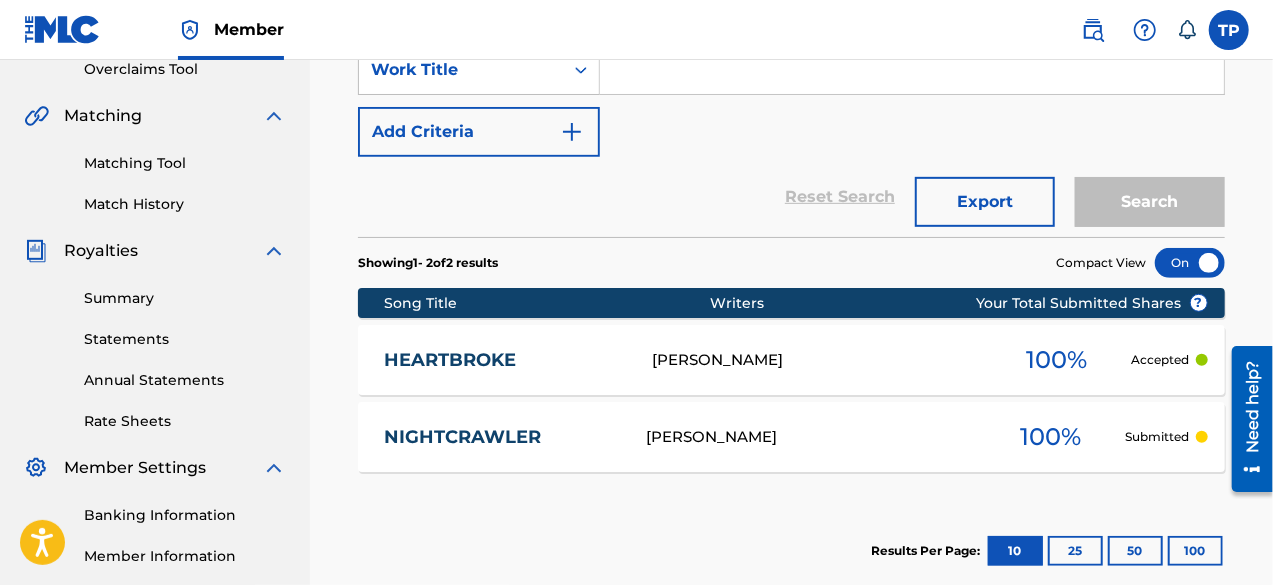 click on "HEARTBROKE TANISHQ PHALSWAL 100 %   Accepted" at bounding box center [791, 360] 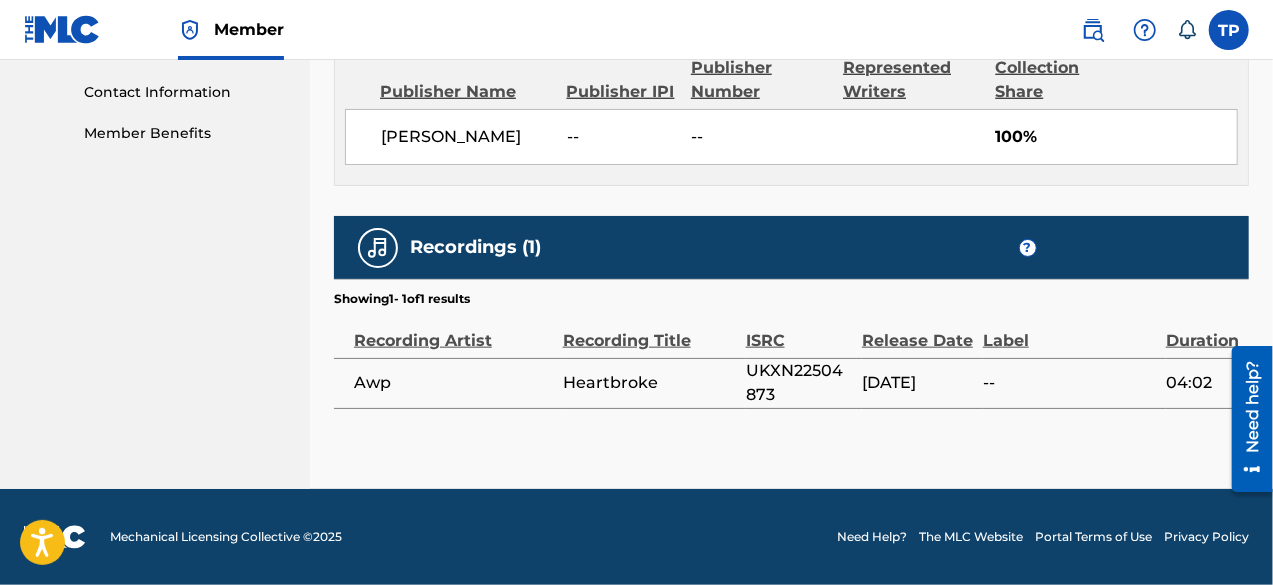 scroll, scrollTop: 996, scrollLeft: 0, axis: vertical 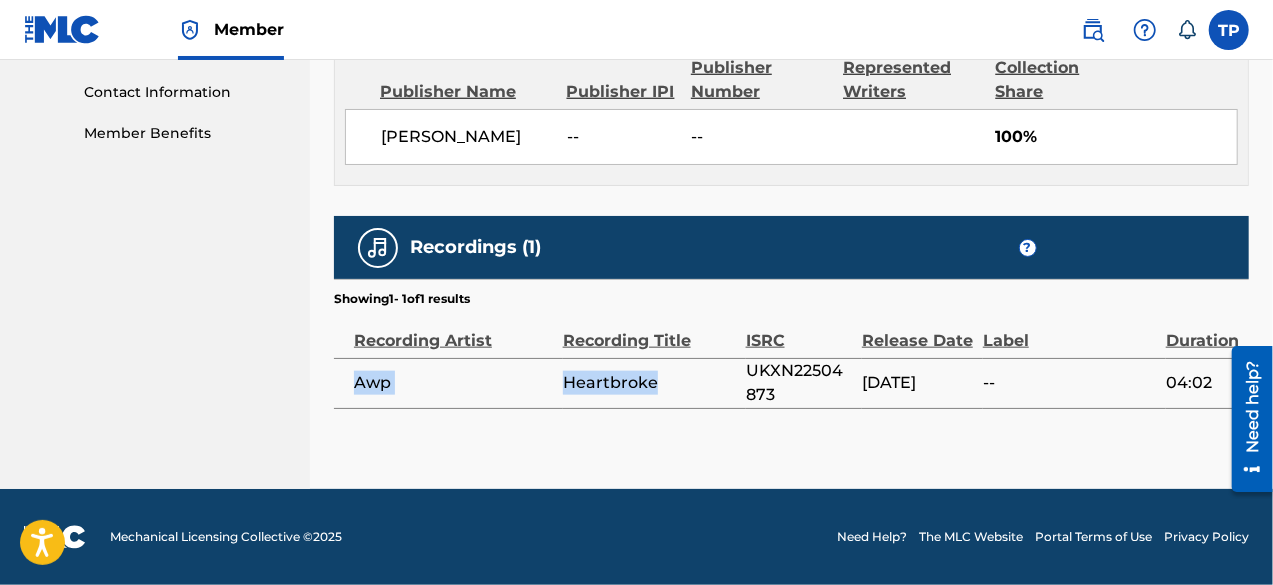 drag, startPoint x: 670, startPoint y: 397, endPoint x: 355, endPoint y: 394, distance: 315.01428 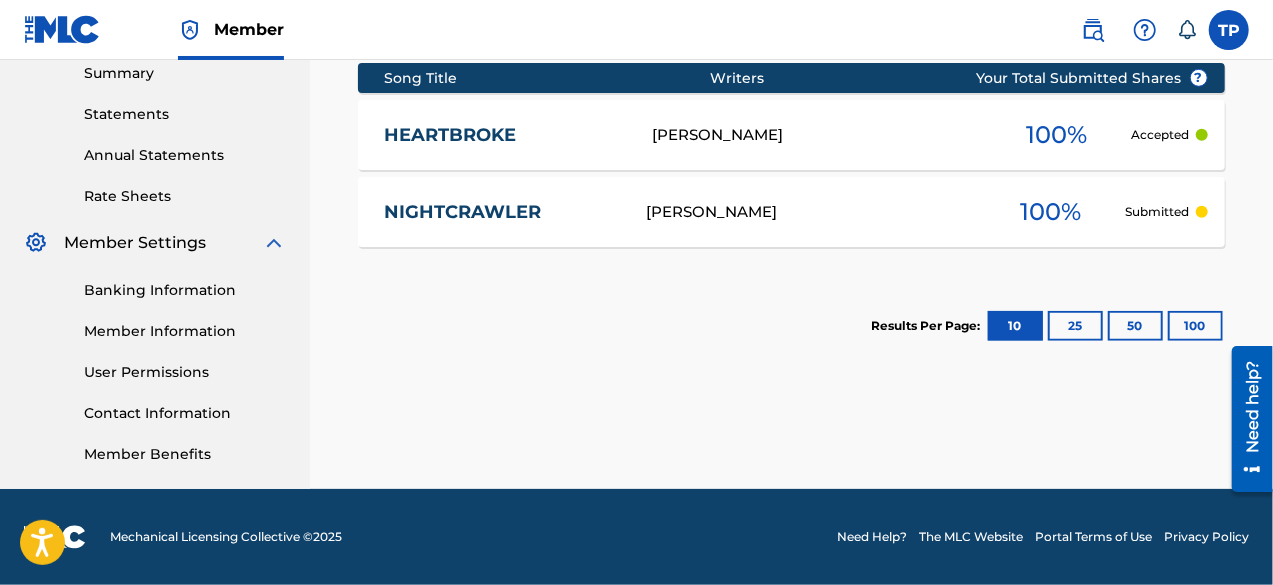 scroll, scrollTop: 430, scrollLeft: 0, axis: vertical 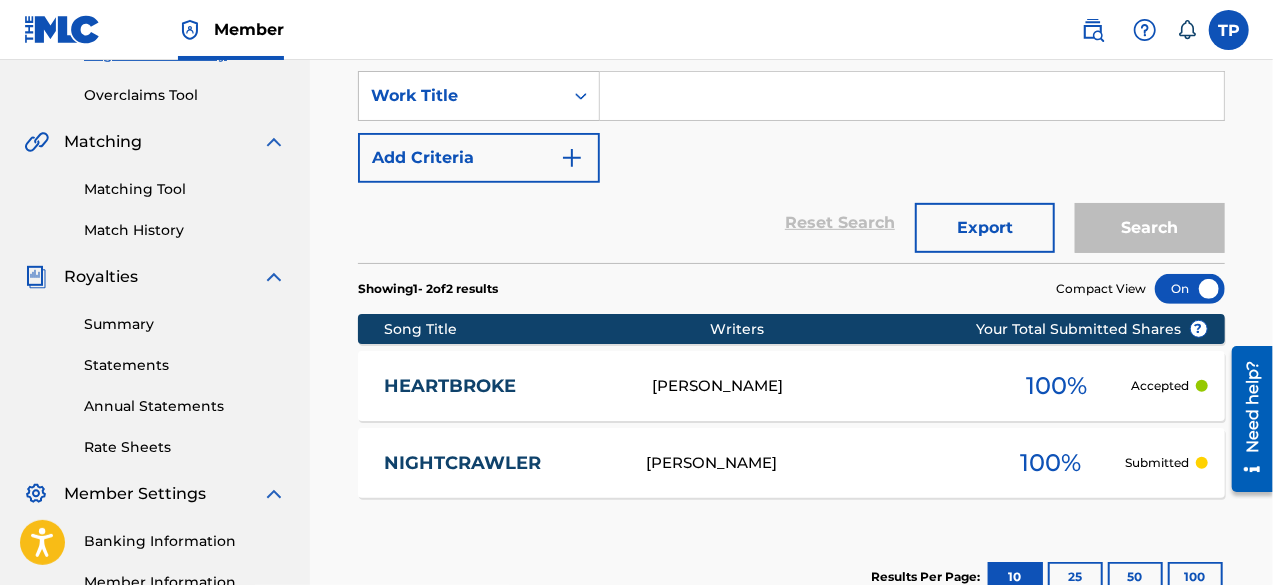 click on "NIGHTCRAWLER" at bounding box center [501, 463] 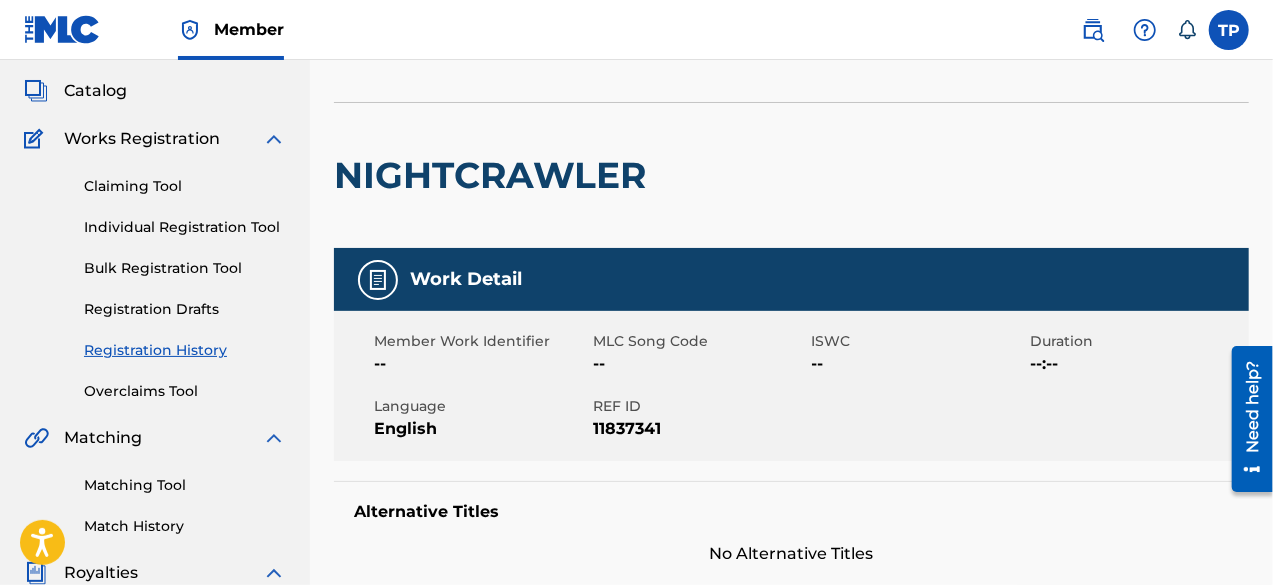 scroll, scrollTop: 0, scrollLeft: 0, axis: both 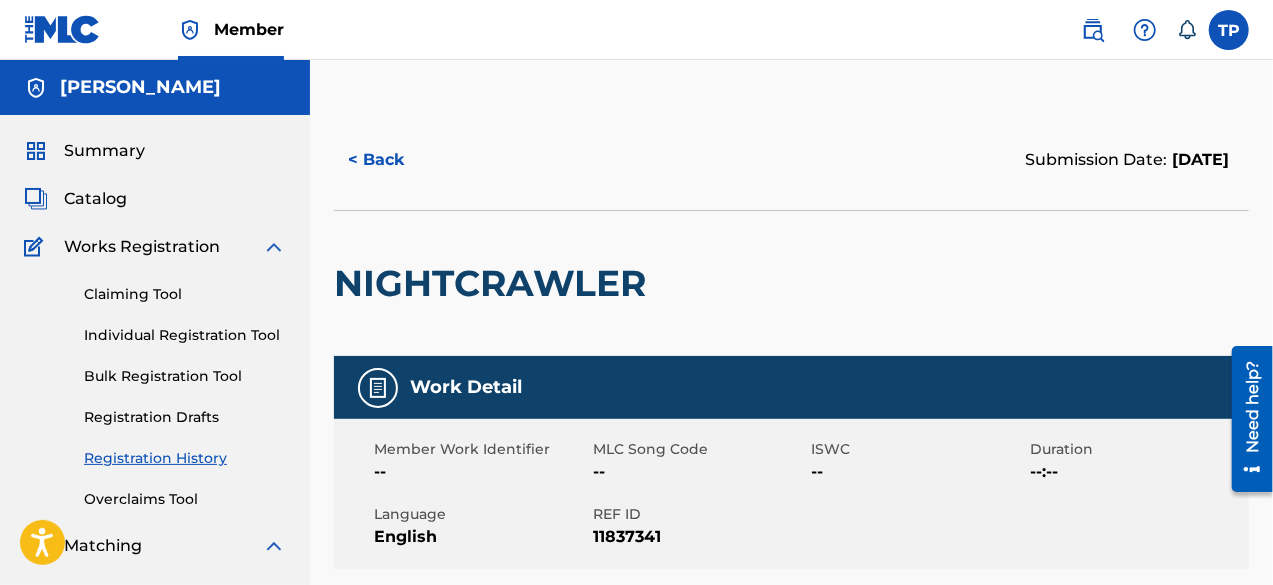 click on "< Back" at bounding box center (394, 160) 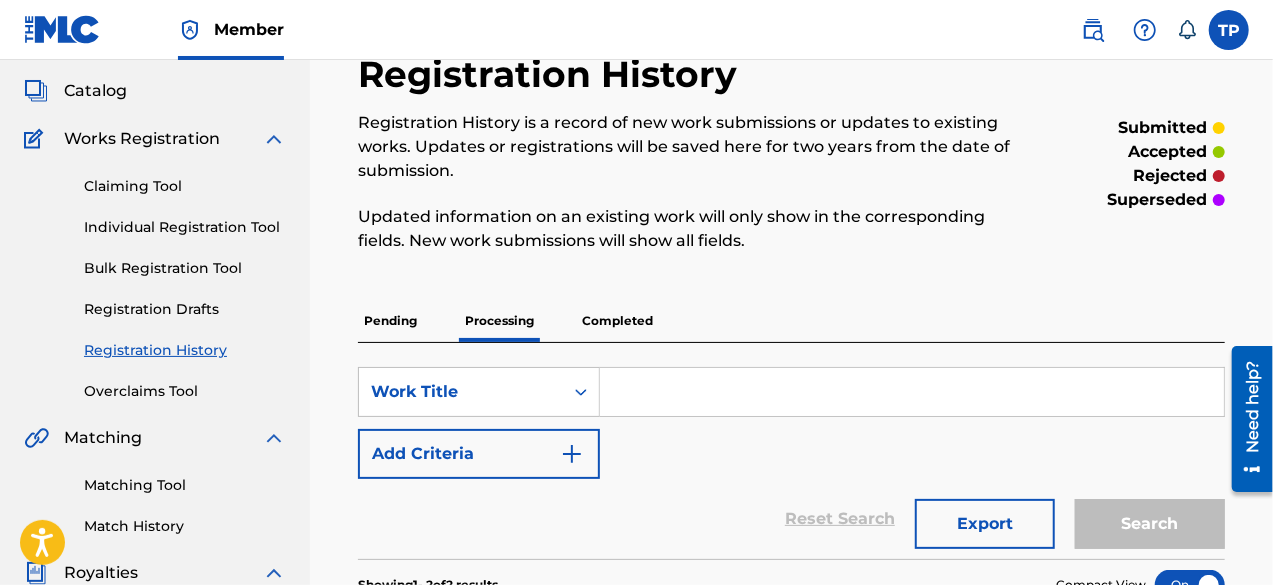 scroll, scrollTop: 107, scrollLeft: 0, axis: vertical 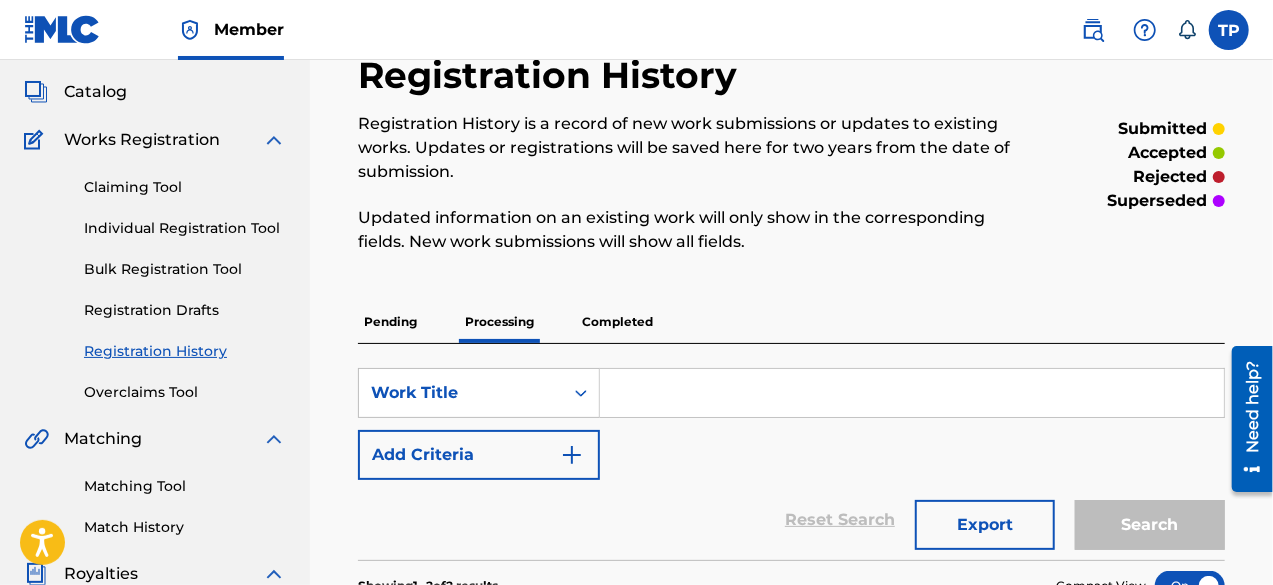 click on "Individual Registration Tool" at bounding box center (185, 228) 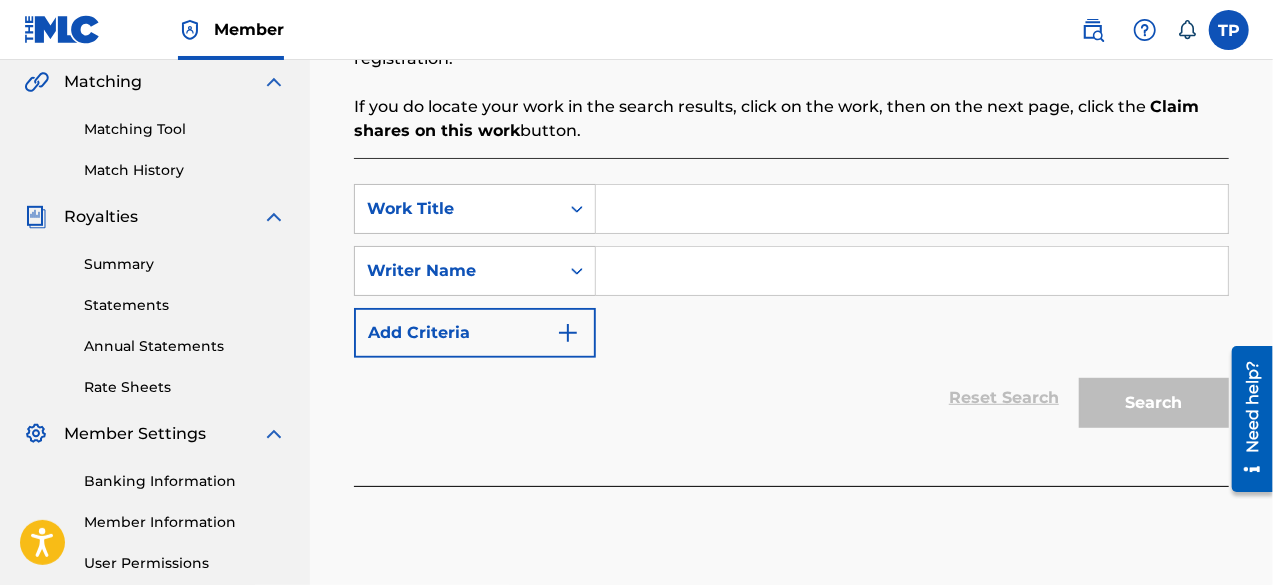 scroll, scrollTop: 465, scrollLeft: 0, axis: vertical 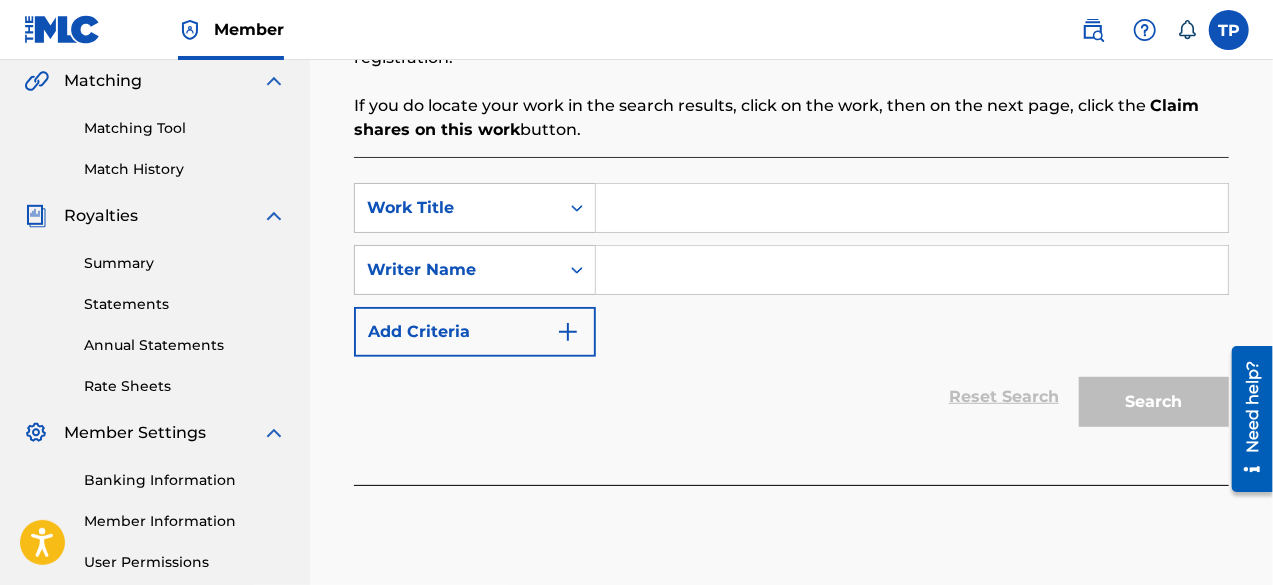 click at bounding box center [912, 270] 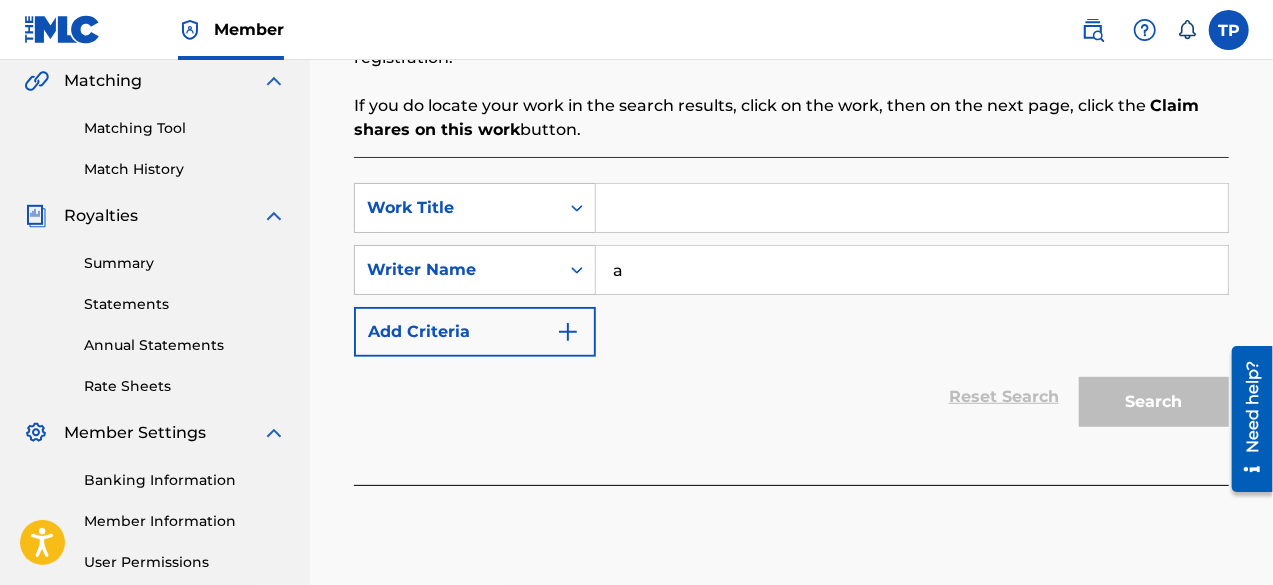 type on "ABRESS" 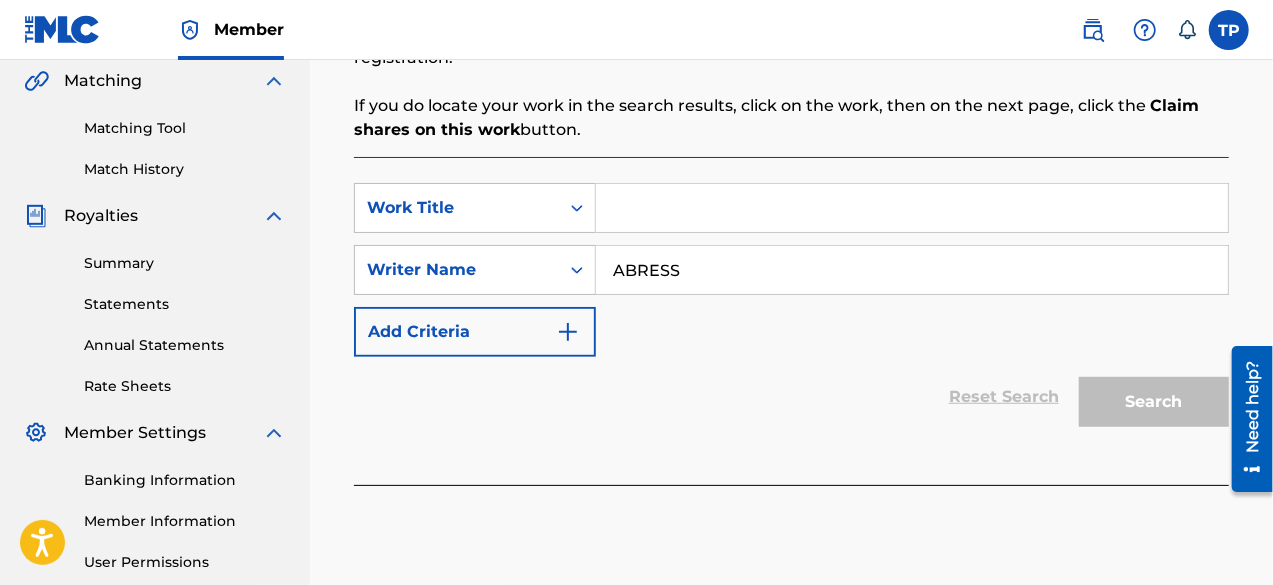 click at bounding box center [912, 208] 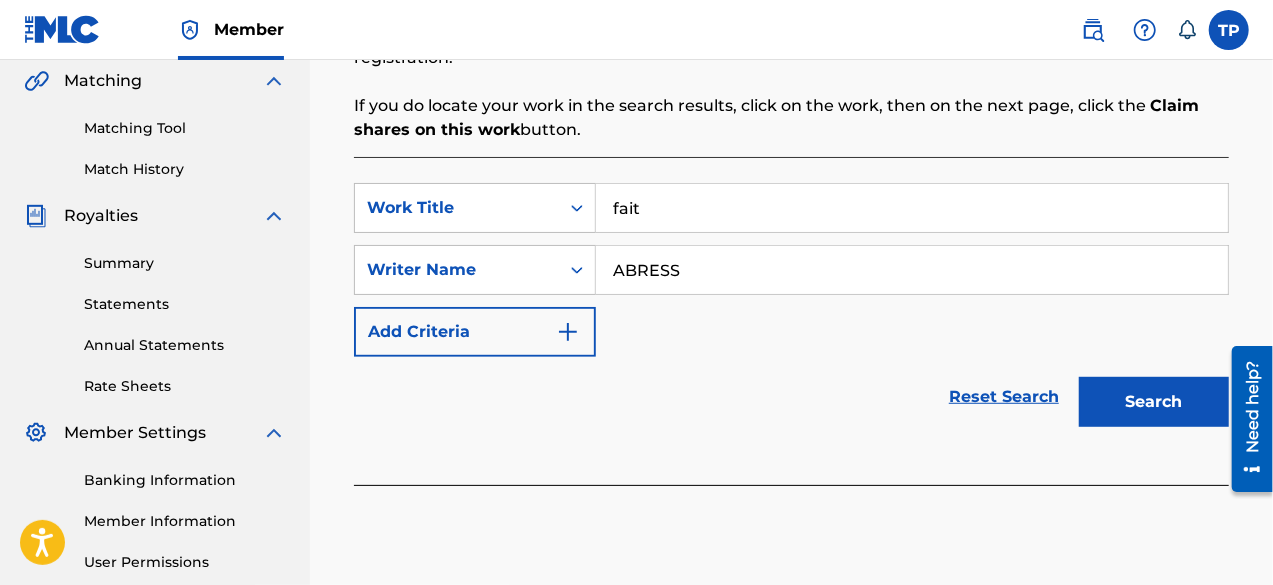 type on "faith" 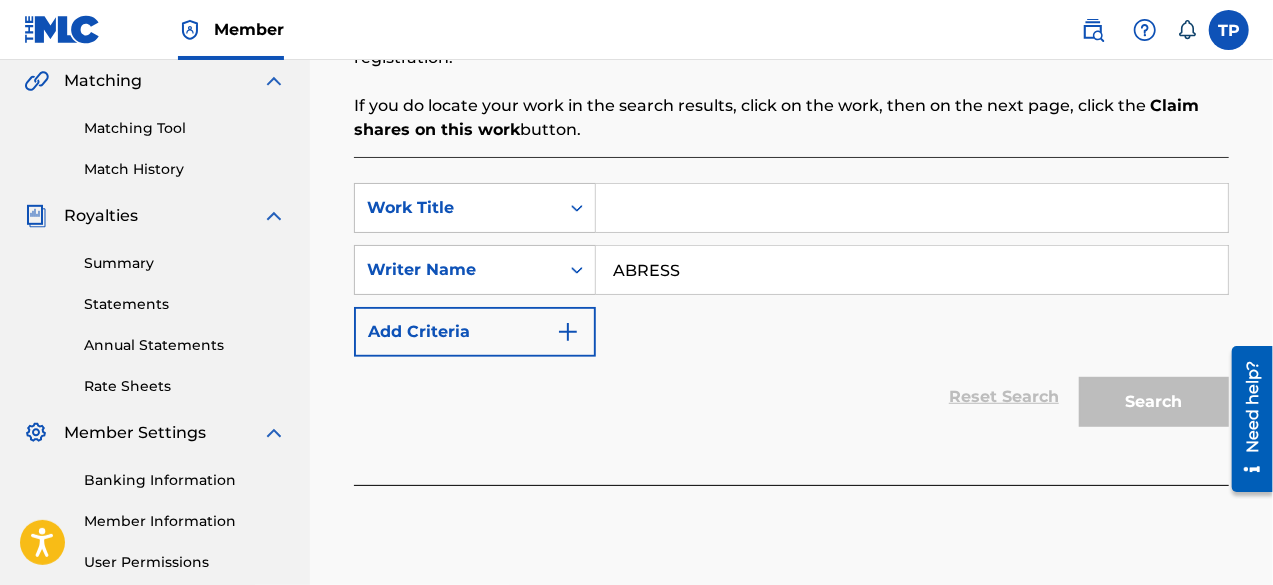 type on "s" 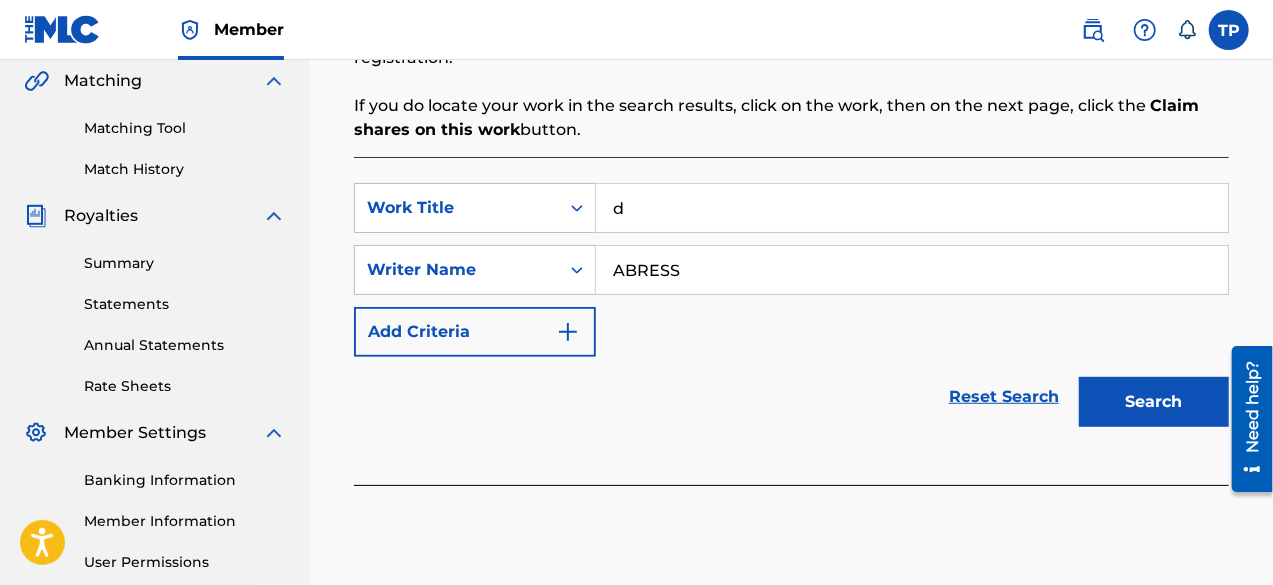 click on "ABRESS" at bounding box center (912, 270) 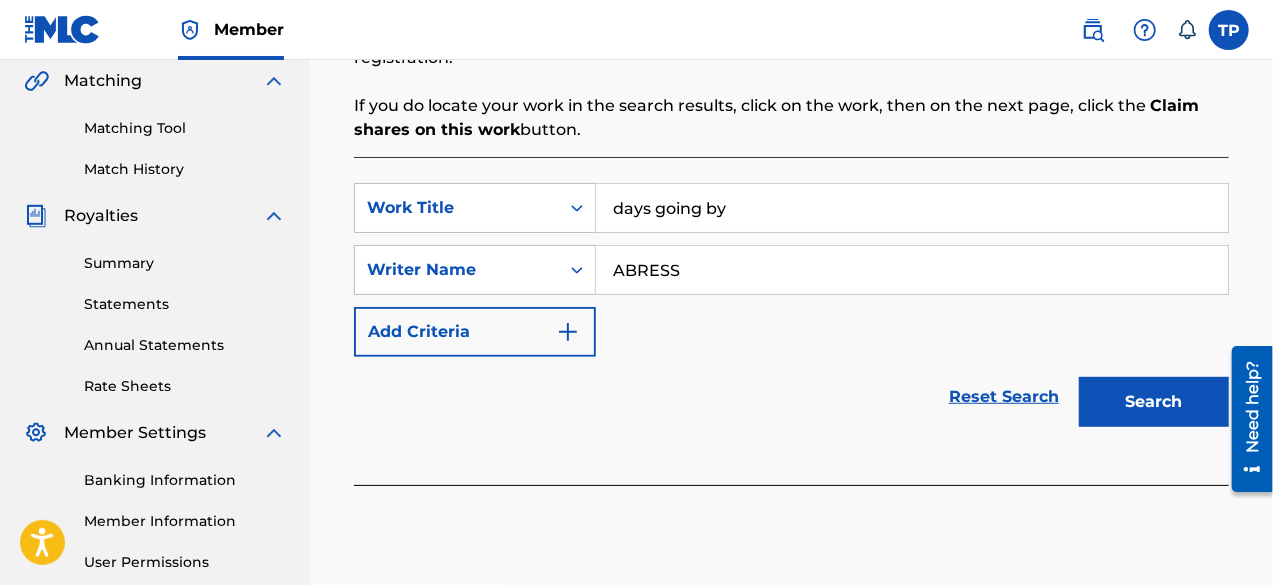 type on "days going by" 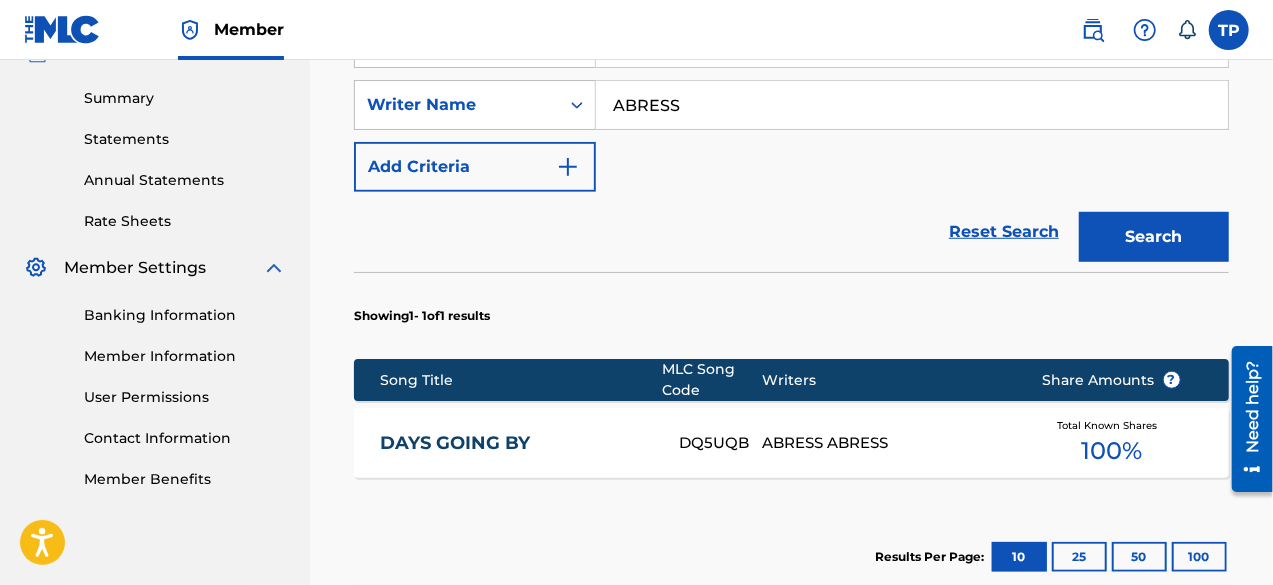 scroll, scrollTop: 632, scrollLeft: 0, axis: vertical 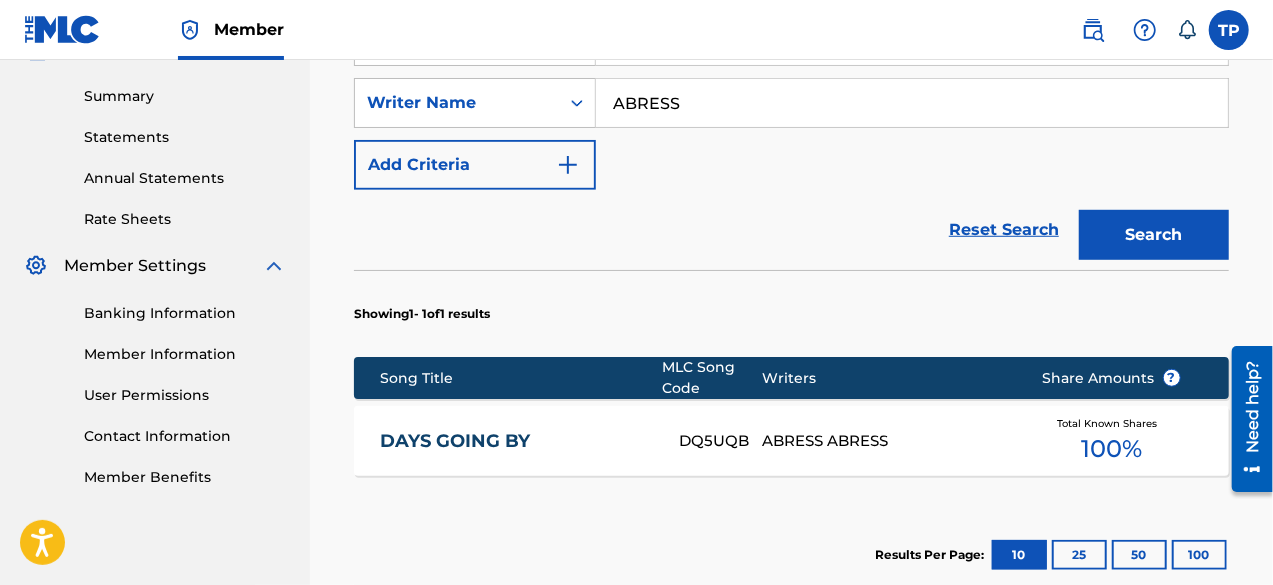 click on "DQ5UQB" at bounding box center [720, 441] 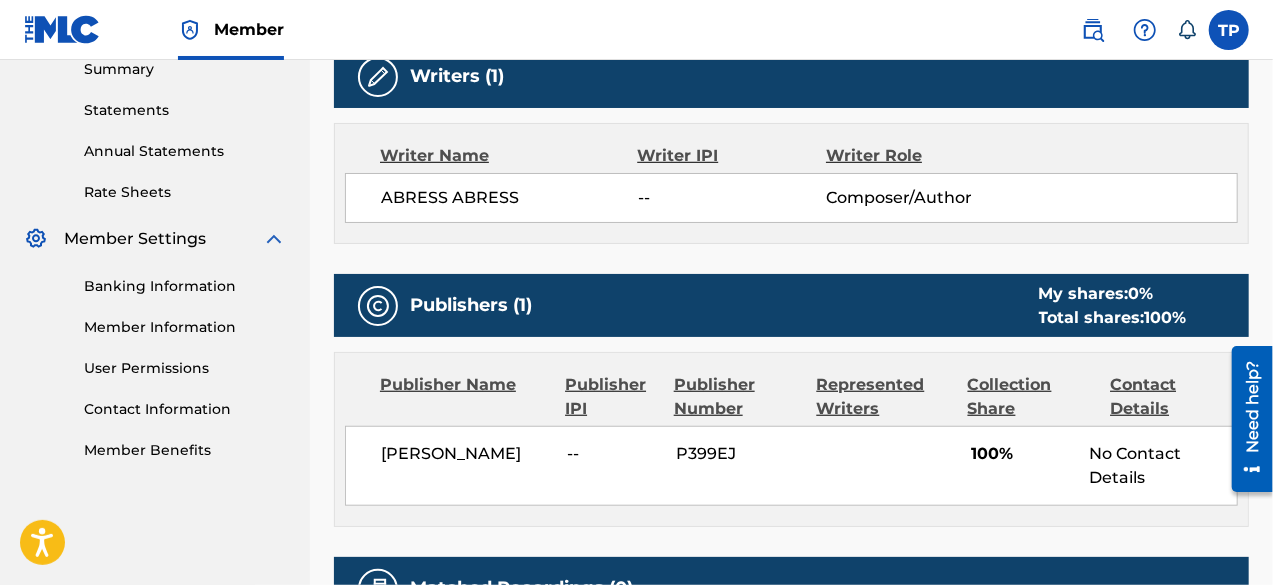 scroll, scrollTop: 712, scrollLeft: 0, axis: vertical 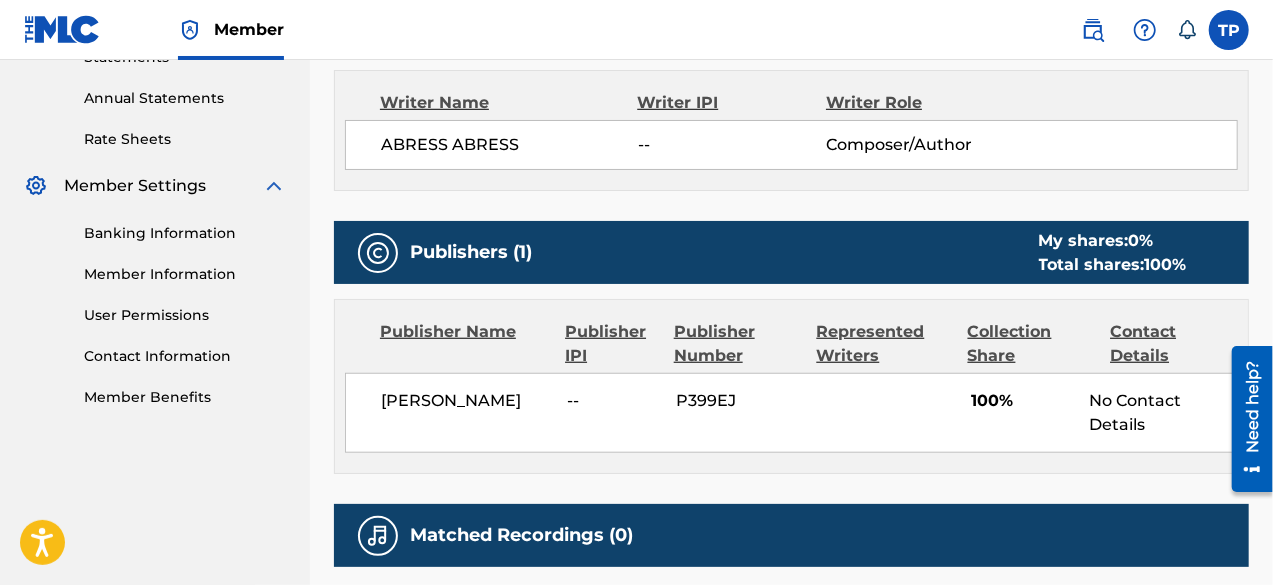 click on "[PERSON_NAME]" at bounding box center (466, 401) 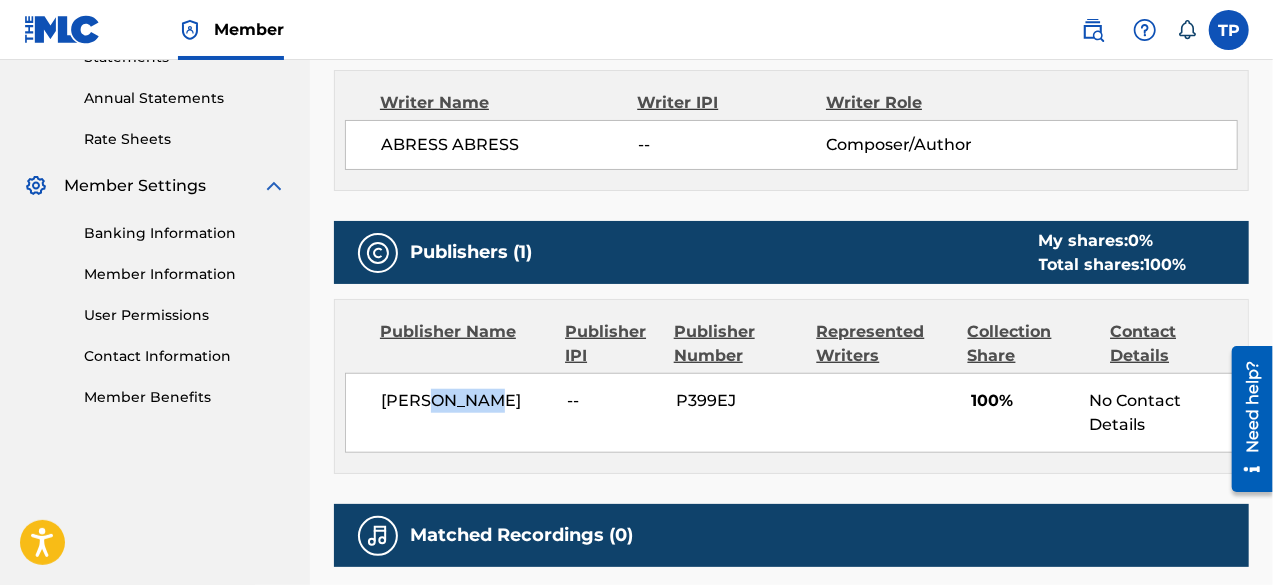 click on "[PERSON_NAME]" at bounding box center [466, 401] 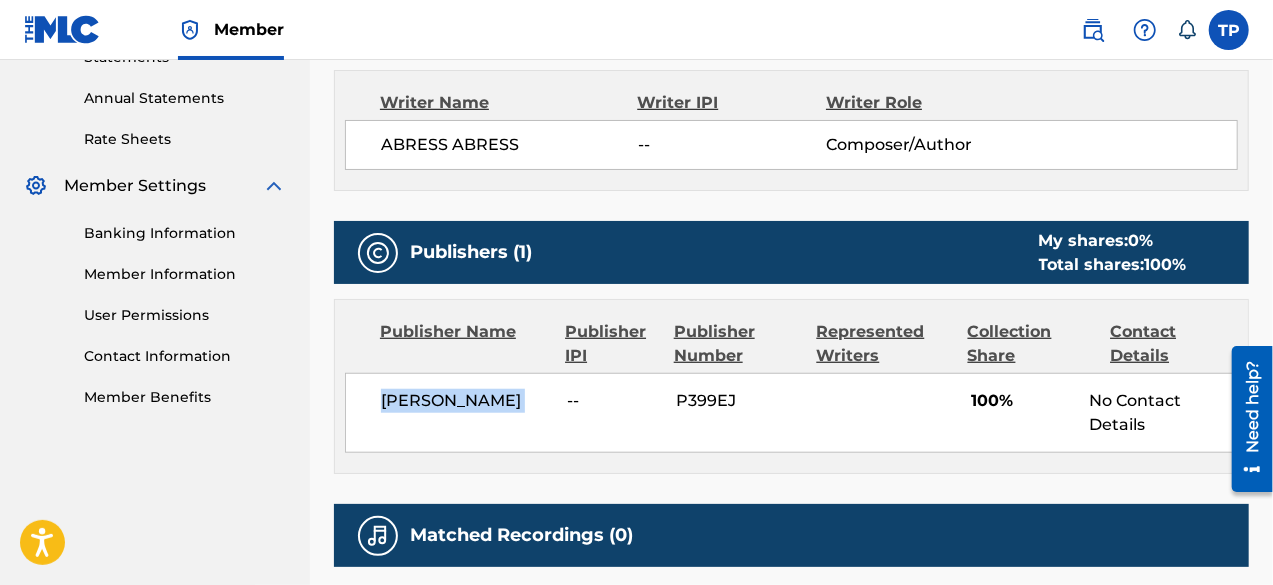 click on "[PERSON_NAME]" at bounding box center [466, 401] 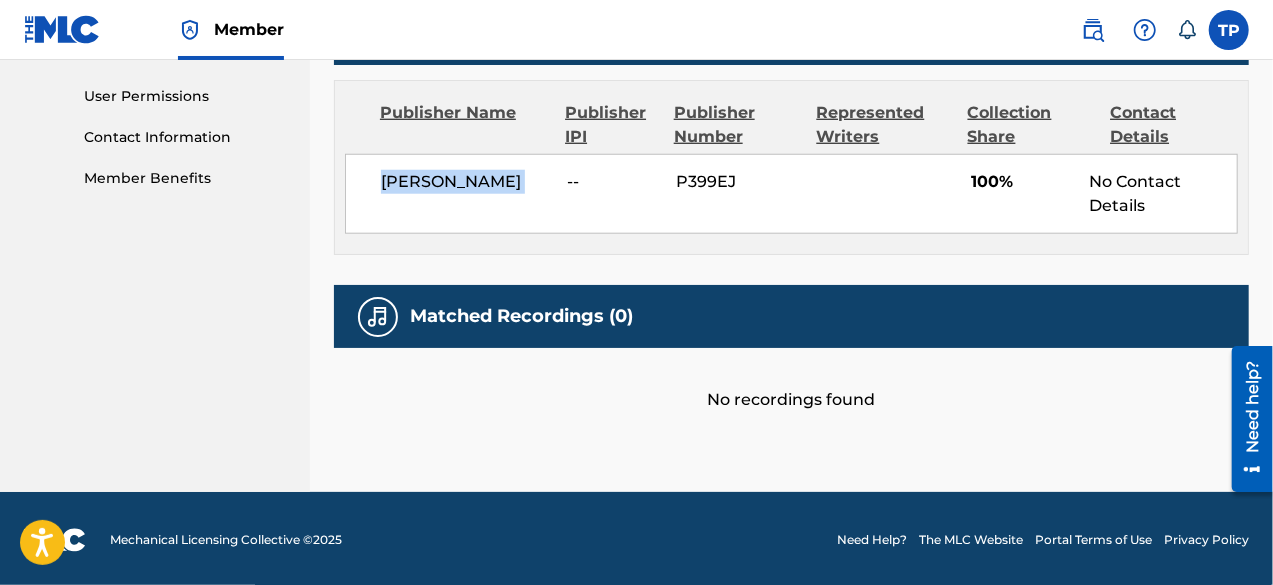 copy on "[PERSON_NAME]" 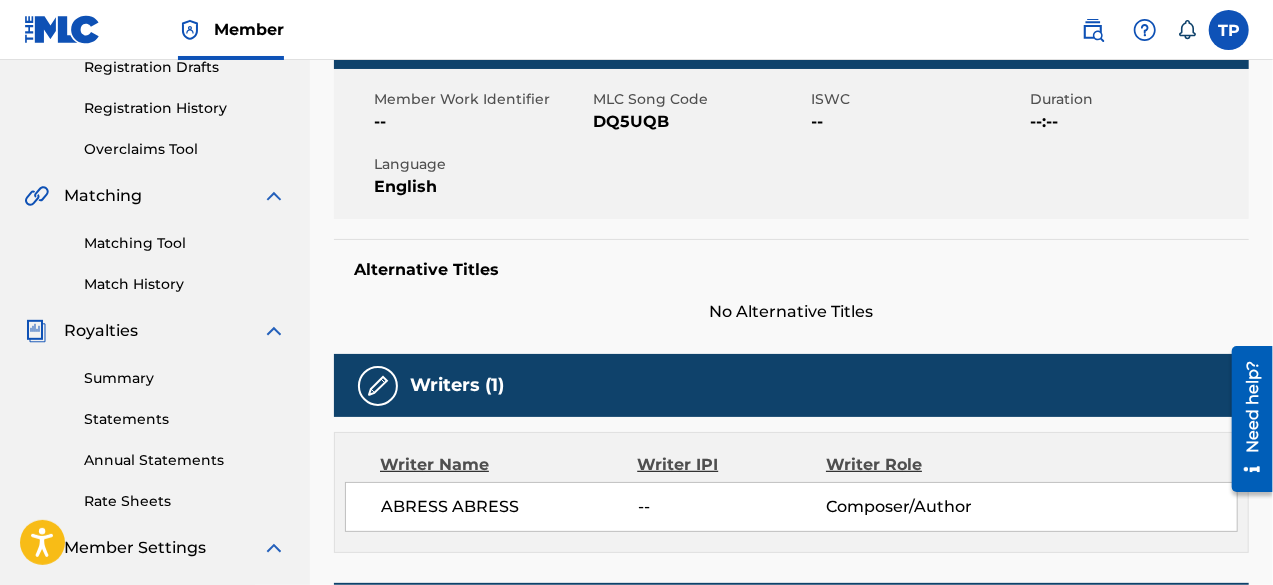 scroll, scrollTop: 364, scrollLeft: 0, axis: vertical 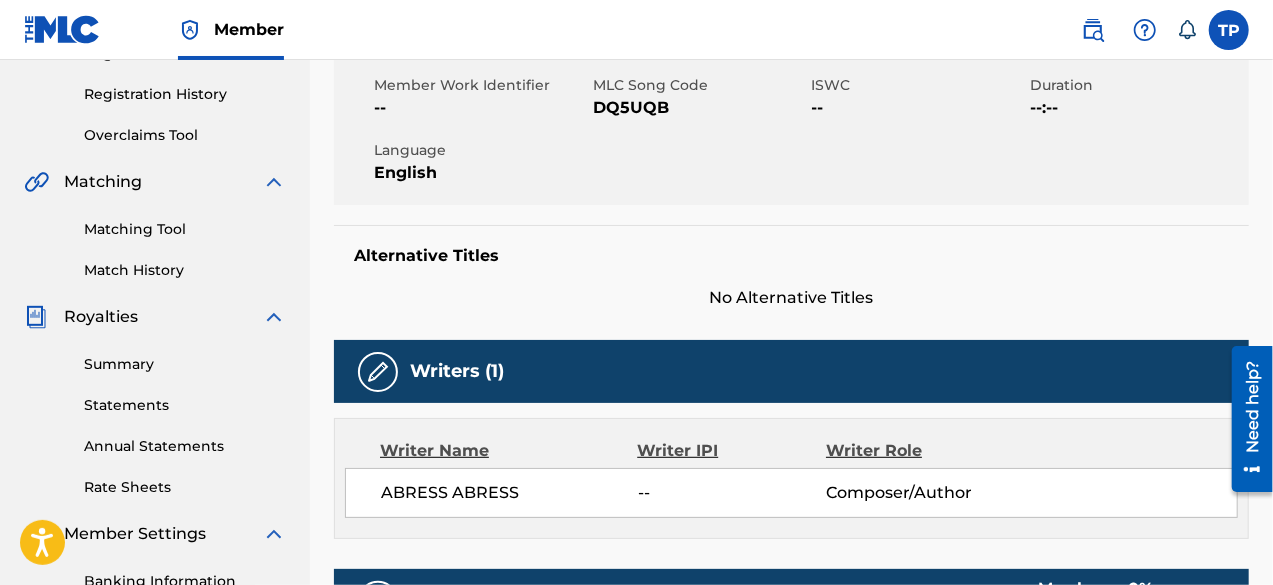 click on "ABRESS ABRESS -- Composer/Author" at bounding box center [791, 493] 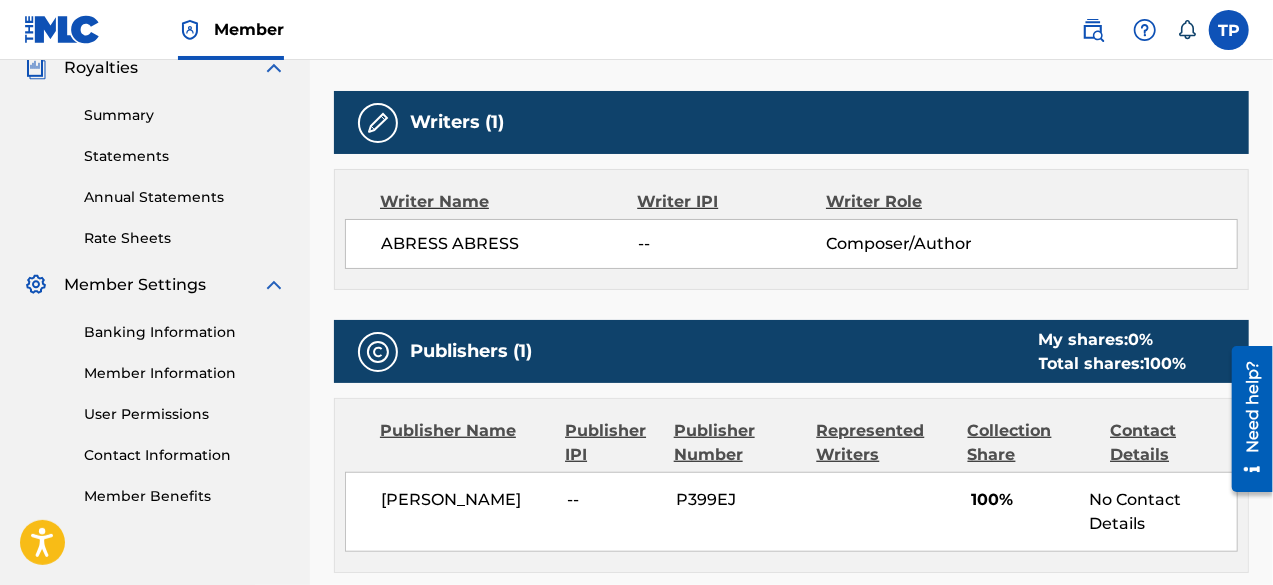 scroll, scrollTop: 616, scrollLeft: 0, axis: vertical 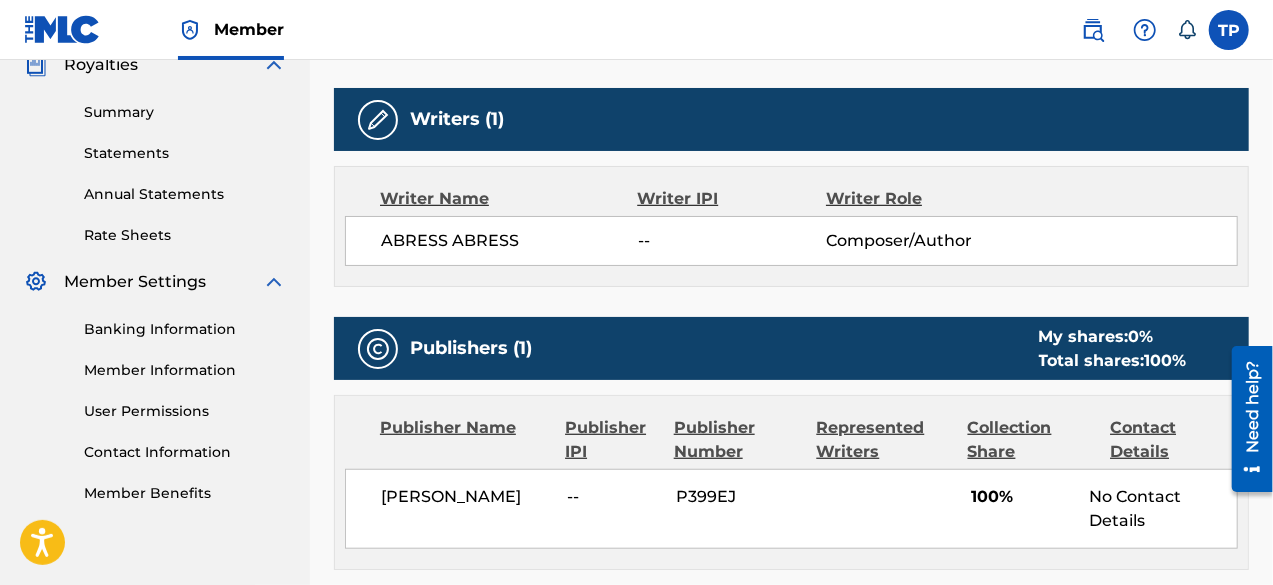 click on "Member TP TP Tanishq   [PERSON_NAME] [EMAIL_ADDRESS][DOMAIN_NAME] Notification Preferences Profile Log out" at bounding box center [636, 30] 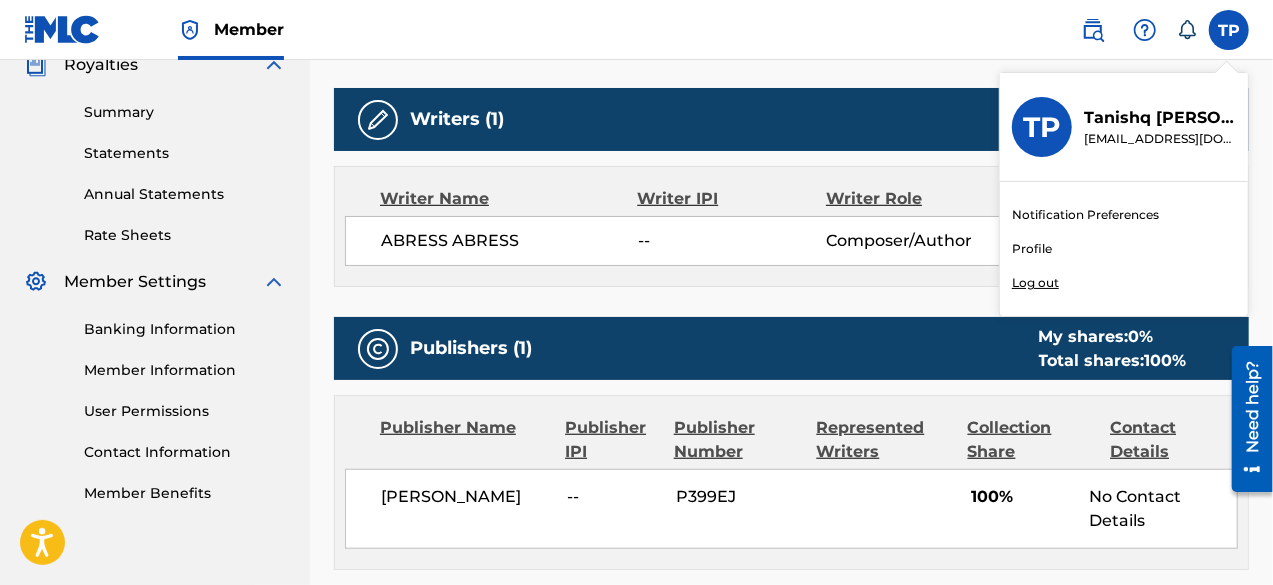 click on "Profile" at bounding box center [1032, 249] 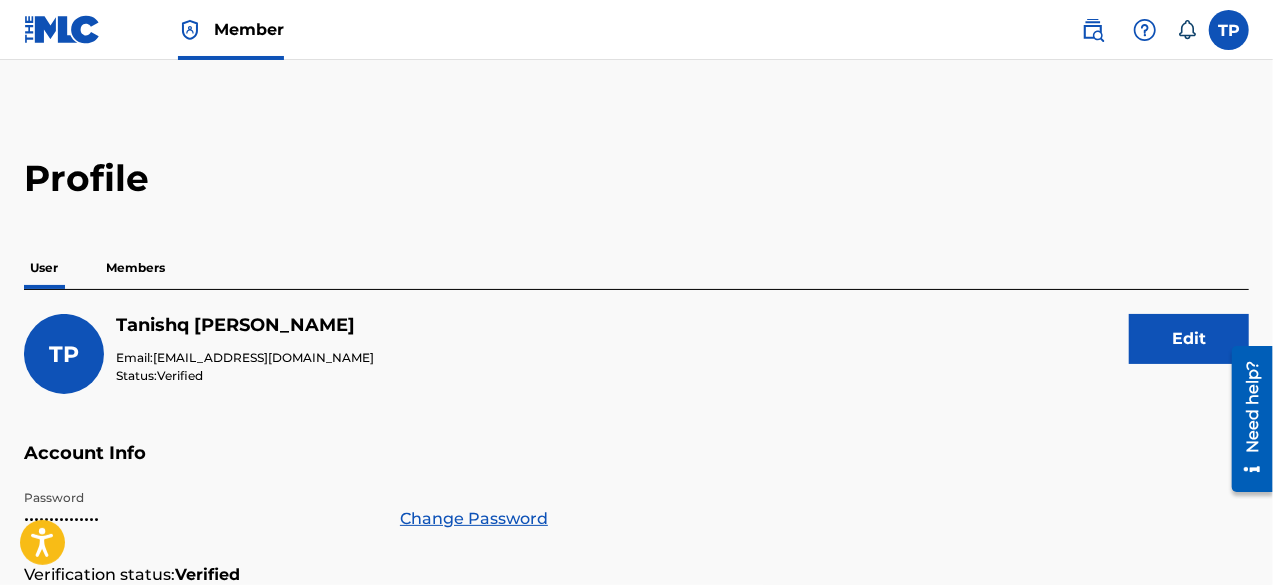 scroll, scrollTop: 175, scrollLeft: 0, axis: vertical 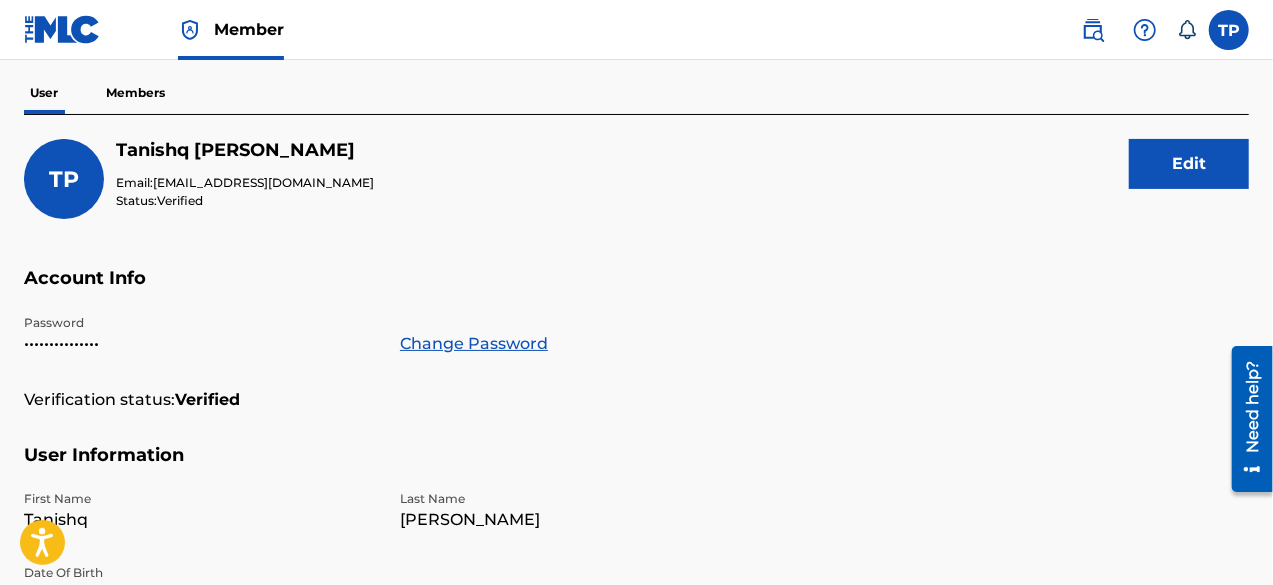 click on "Members" at bounding box center [135, 93] 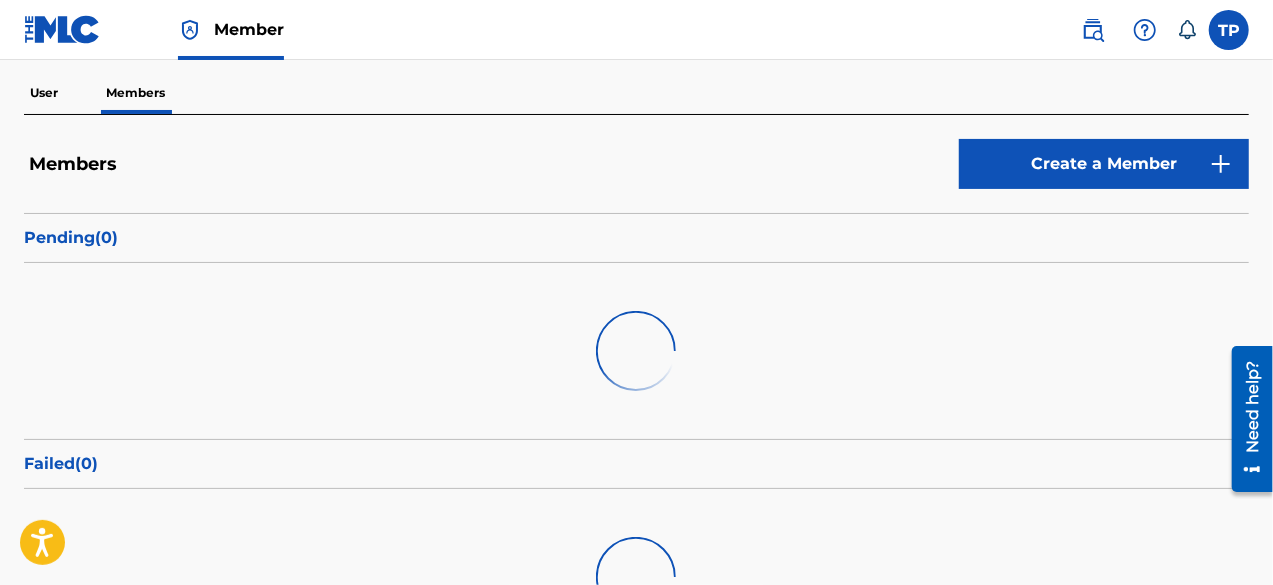 scroll, scrollTop: 0, scrollLeft: 0, axis: both 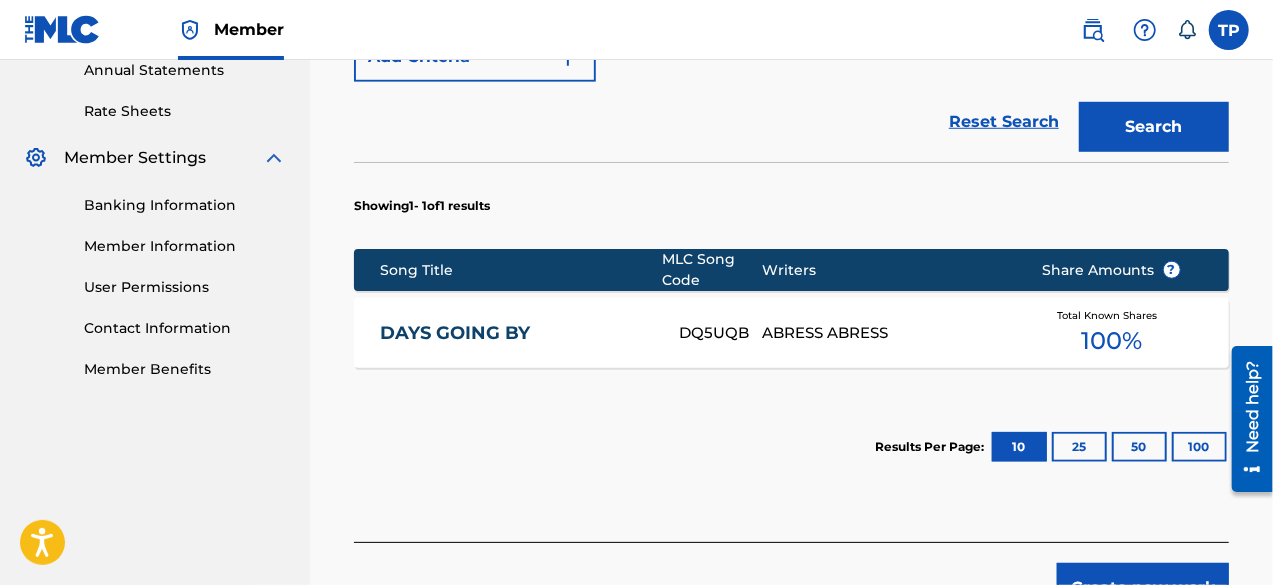 click on "DAYS GOING BY" at bounding box center (516, 333) 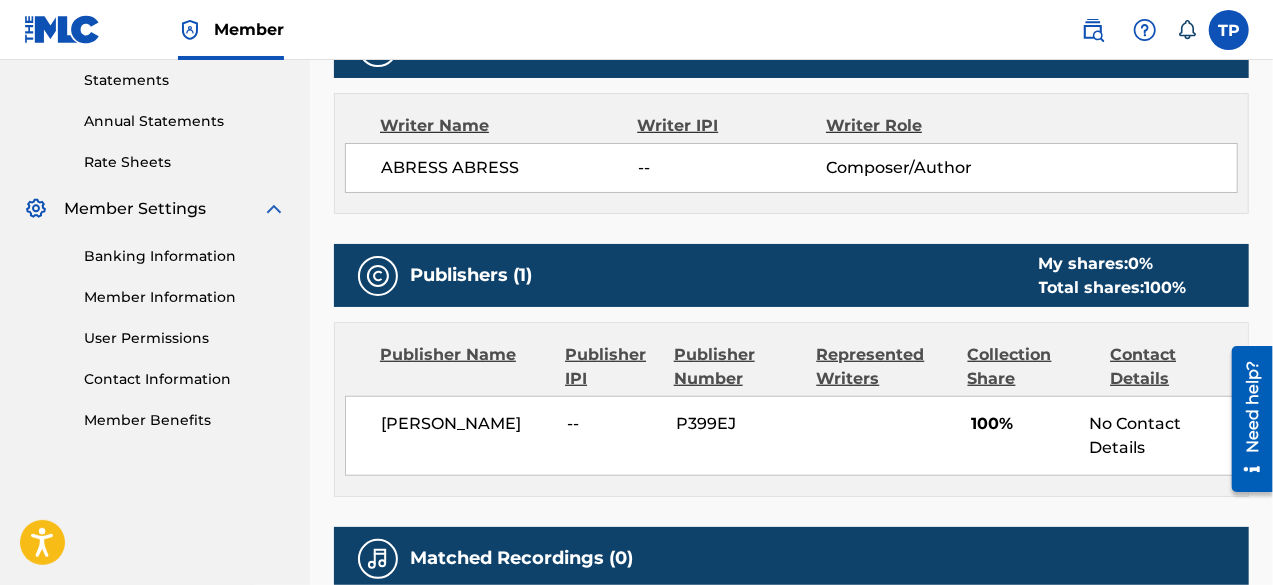 scroll, scrollTop: 692, scrollLeft: 0, axis: vertical 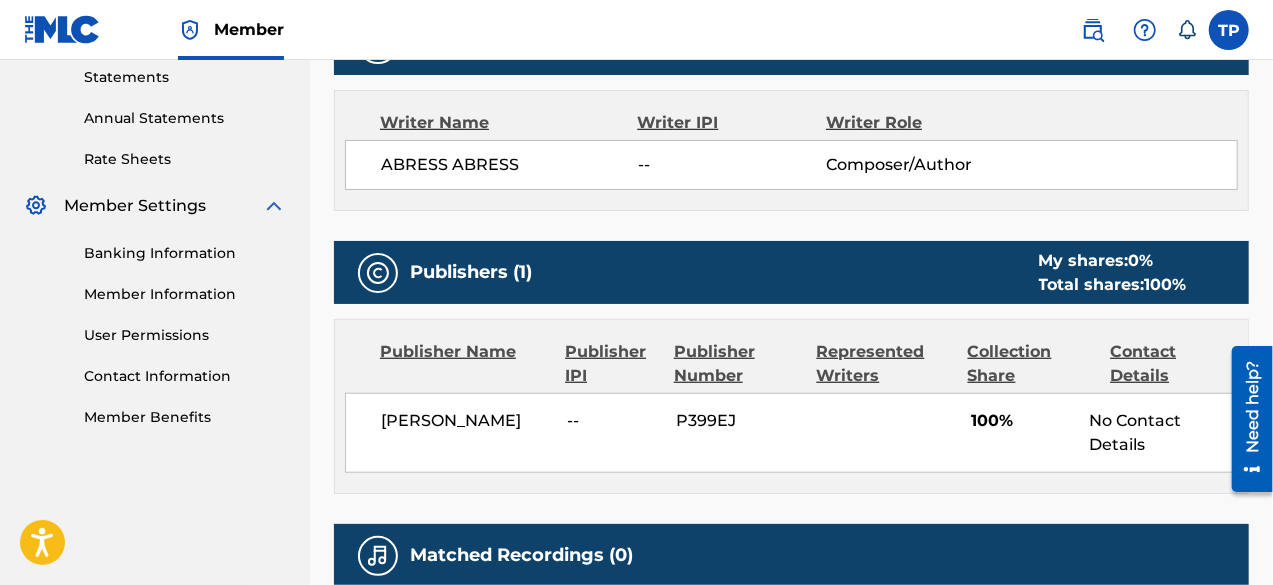 click on "[PERSON_NAME]" at bounding box center (466, 421) 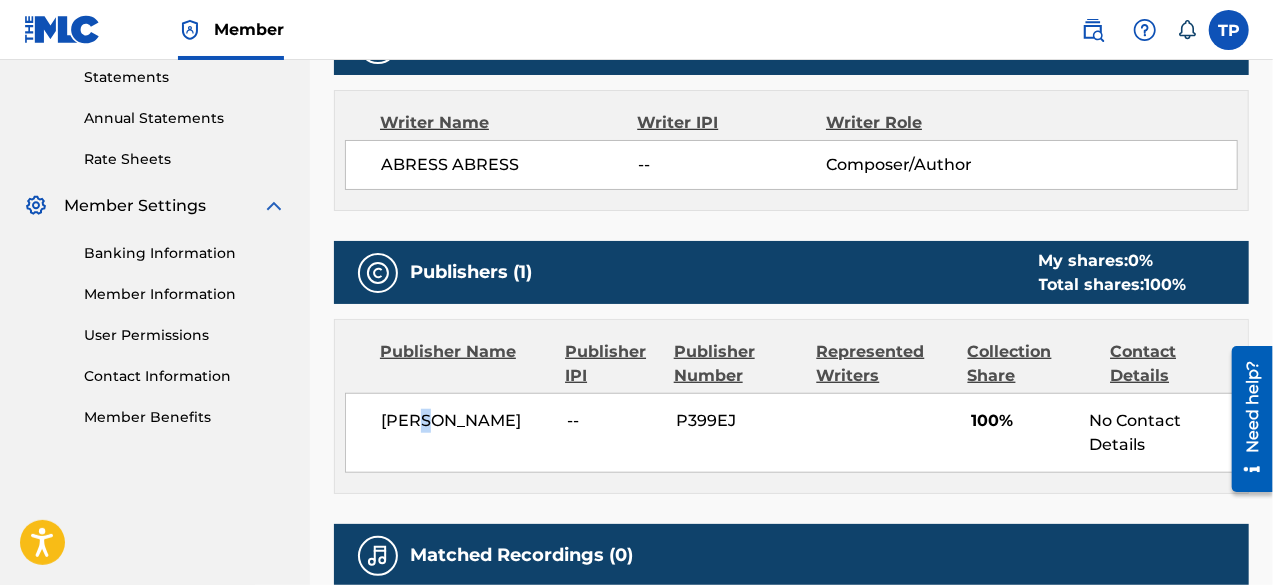 click on "[PERSON_NAME]" at bounding box center (466, 421) 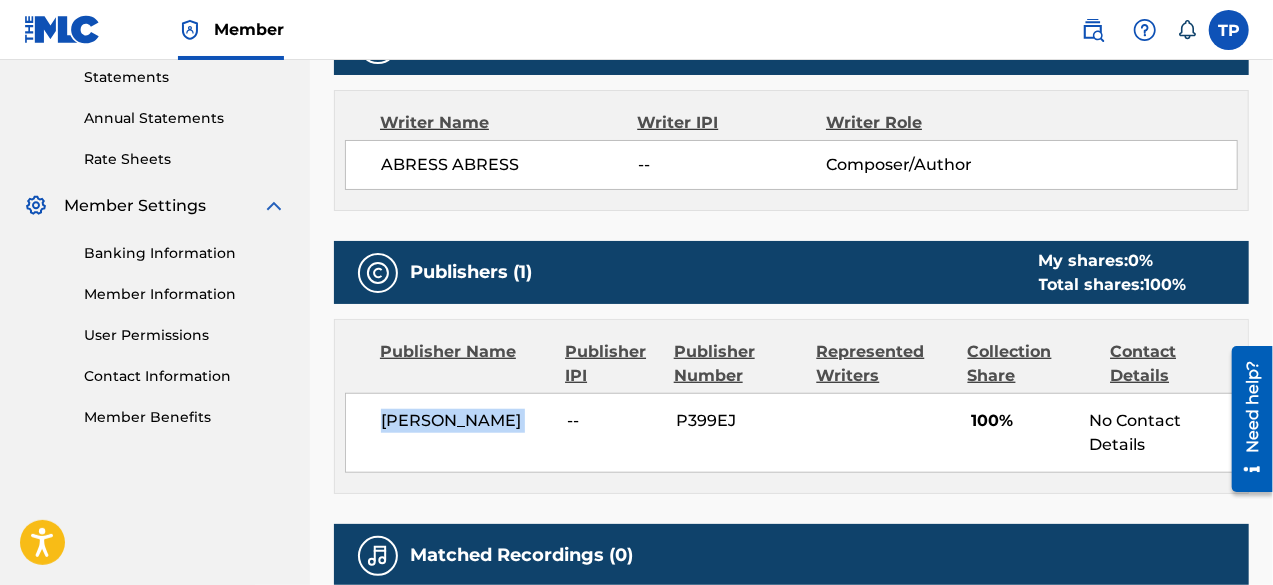 click on "[PERSON_NAME]" at bounding box center [466, 421] 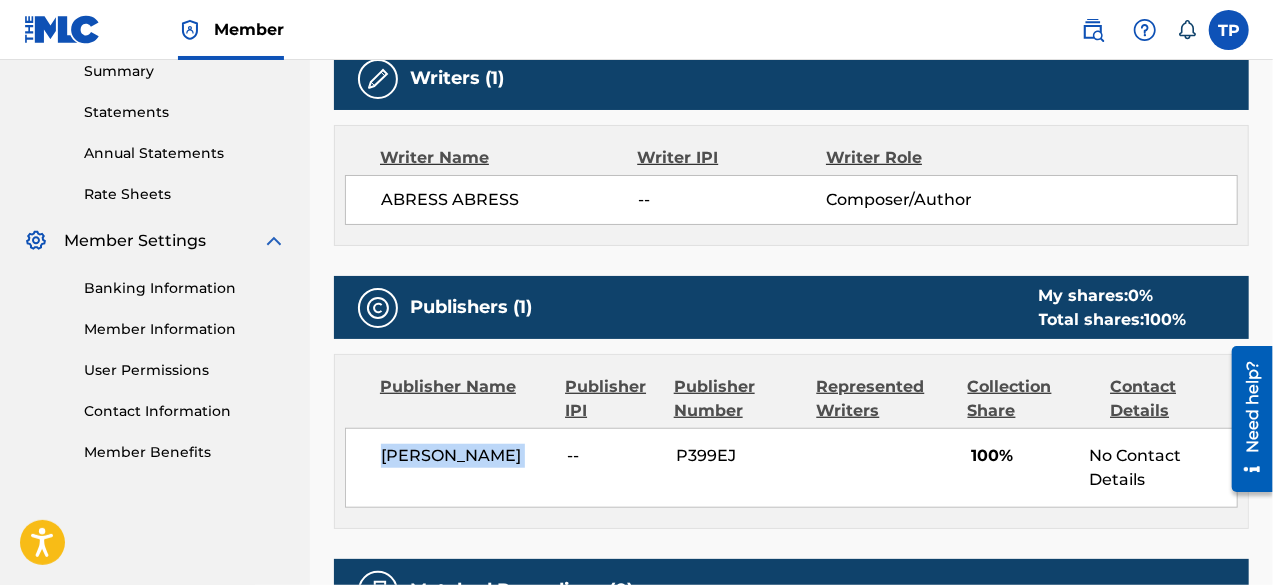 scroll, scrollTop: 659, scrollLeft: 0, axis: vertical 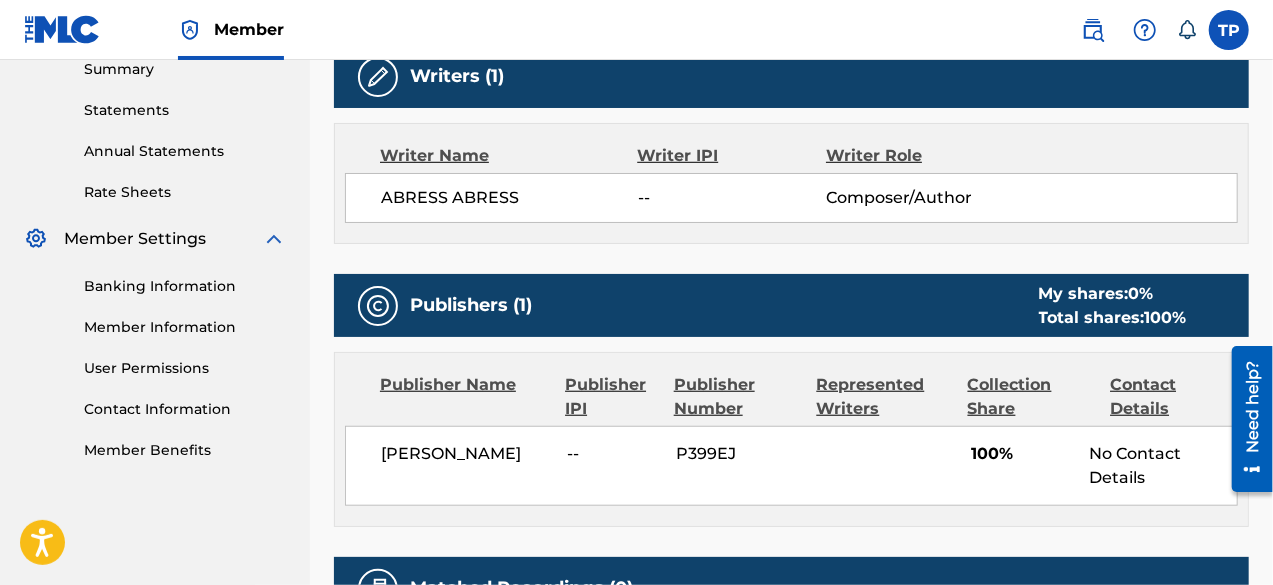click on "P399EJ" at bounding box center (740, 454) 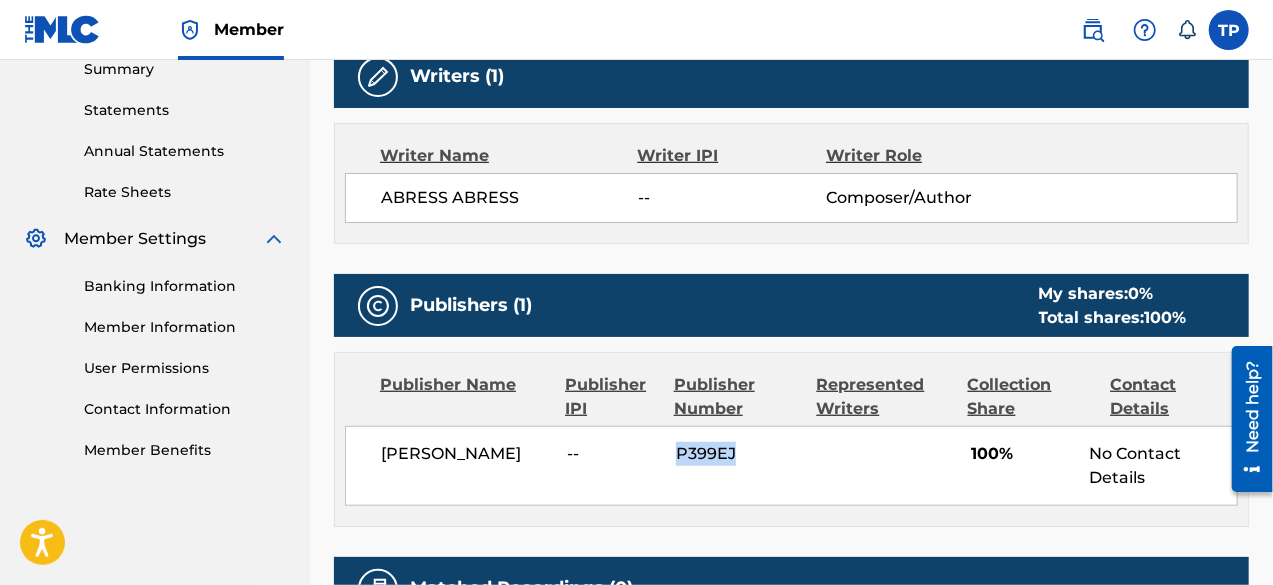 click on "P399EJ" at bounding box center (740, 454) 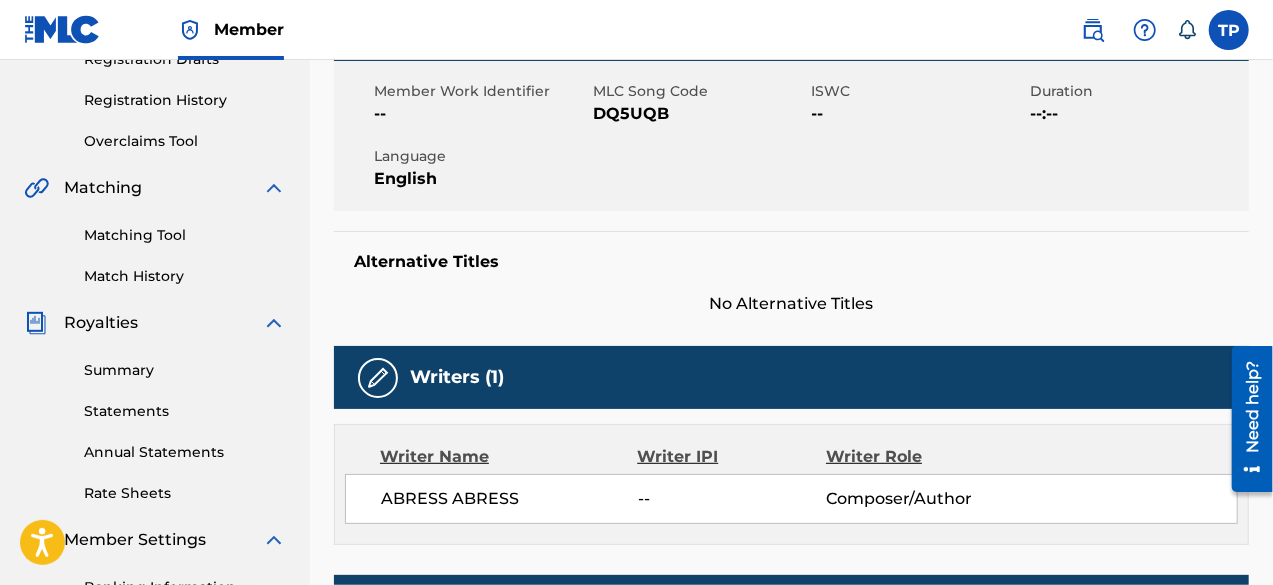 scroll, scrollTop: 0, scrollLeft: 0, axis: both 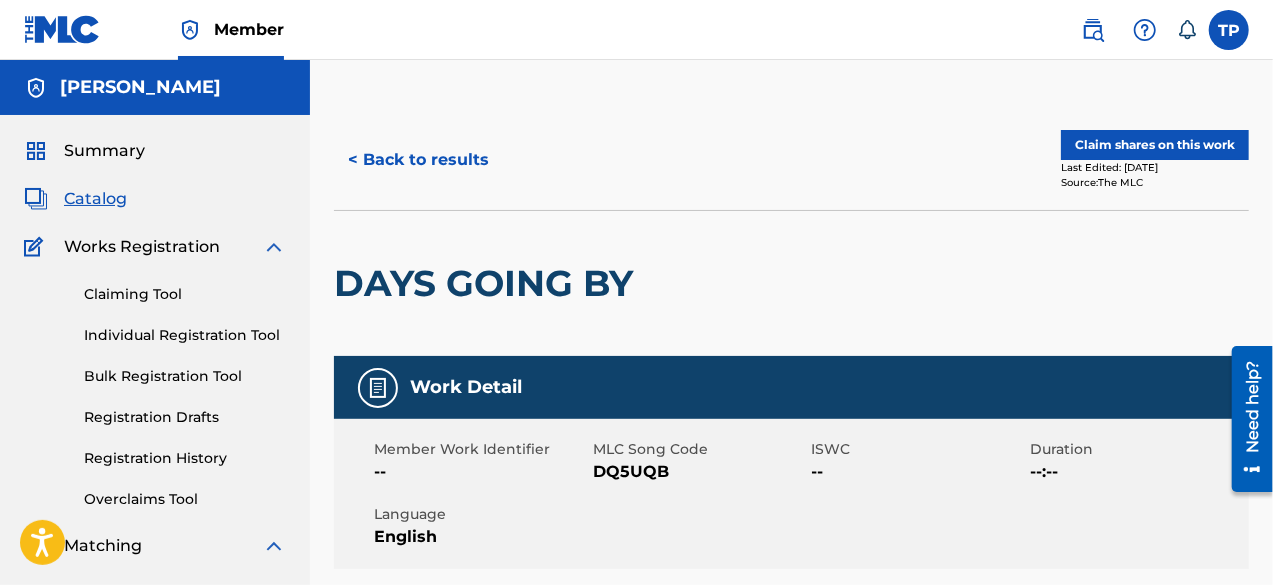 click on "< Back to results" at bounding box center (418, 160) 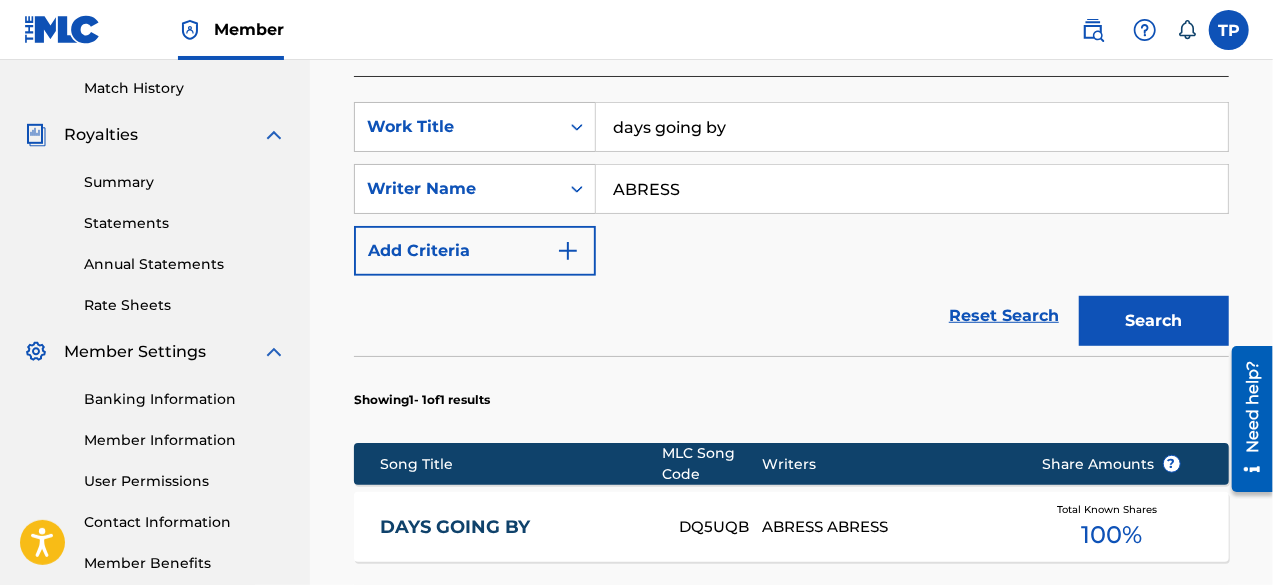 scroll, scrollTop: 540, scrollLeft: 0, axis: vertical 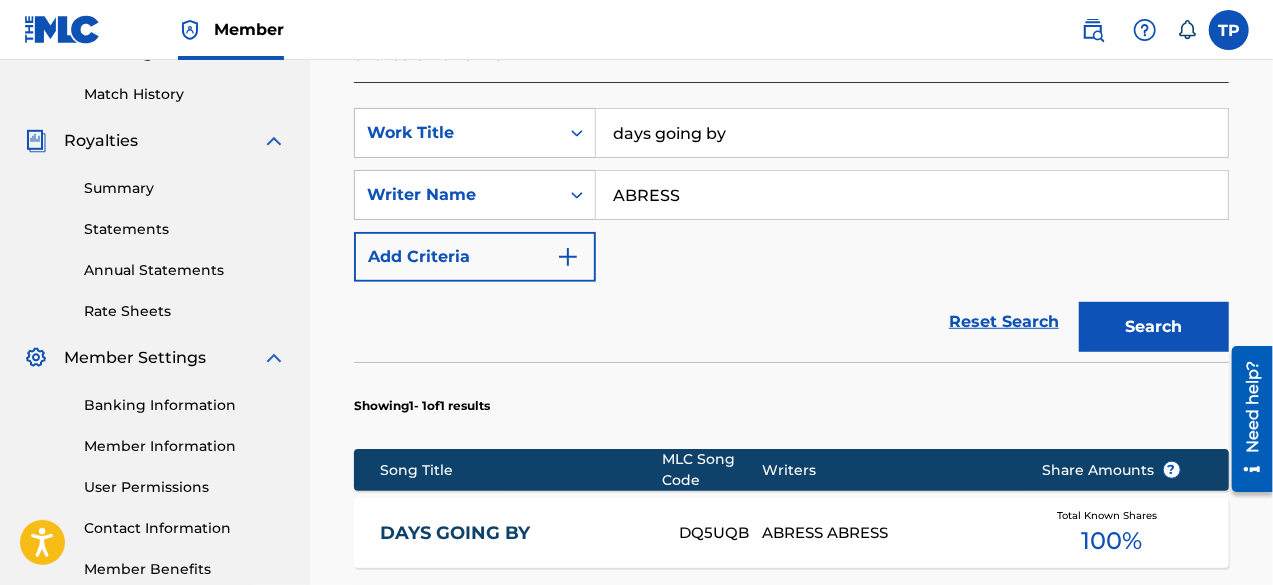 click on "Add Criteria" at bounding box center (475, 257) 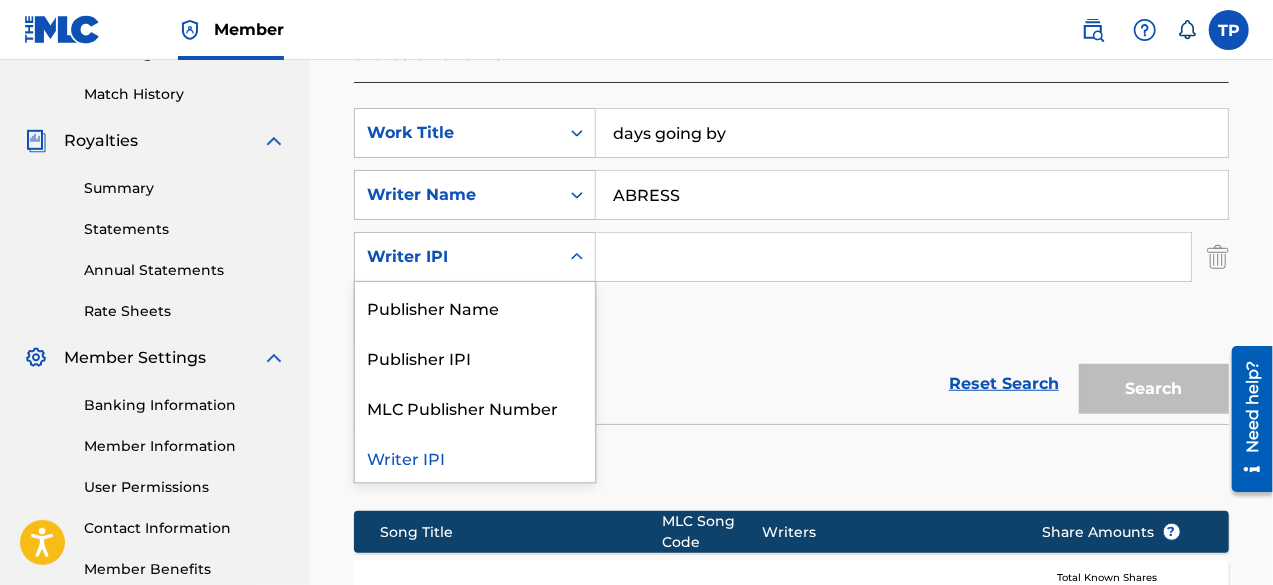 click on "Writer IPI" at bounding box center [457, 257] 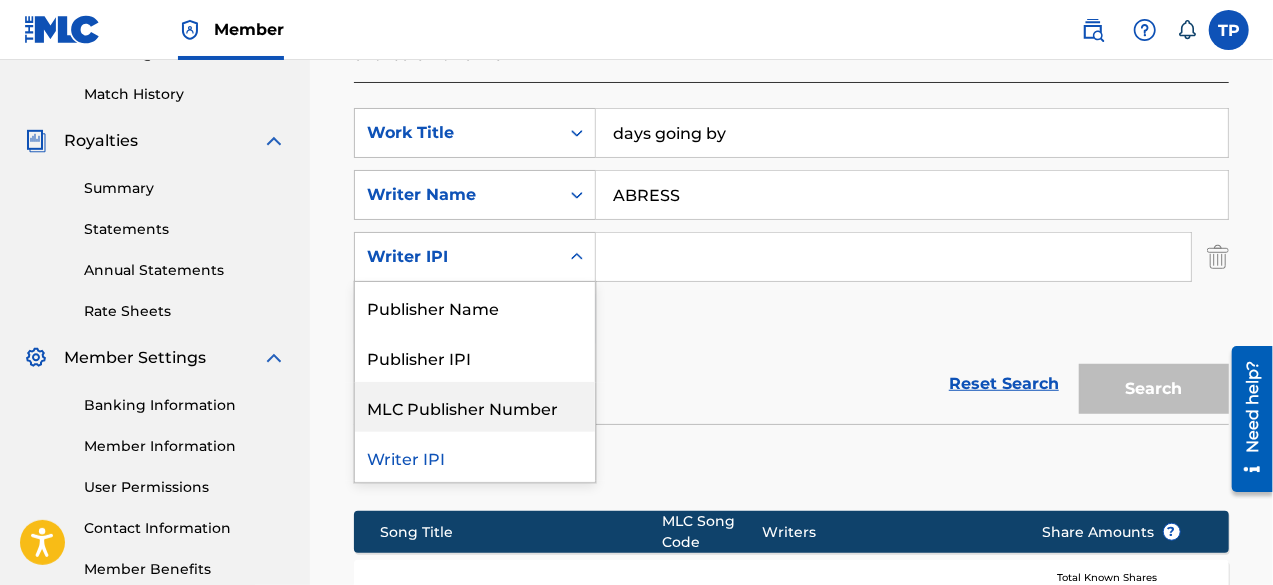 click on "MLC Publisher Number" at bounding box center [475, 407] 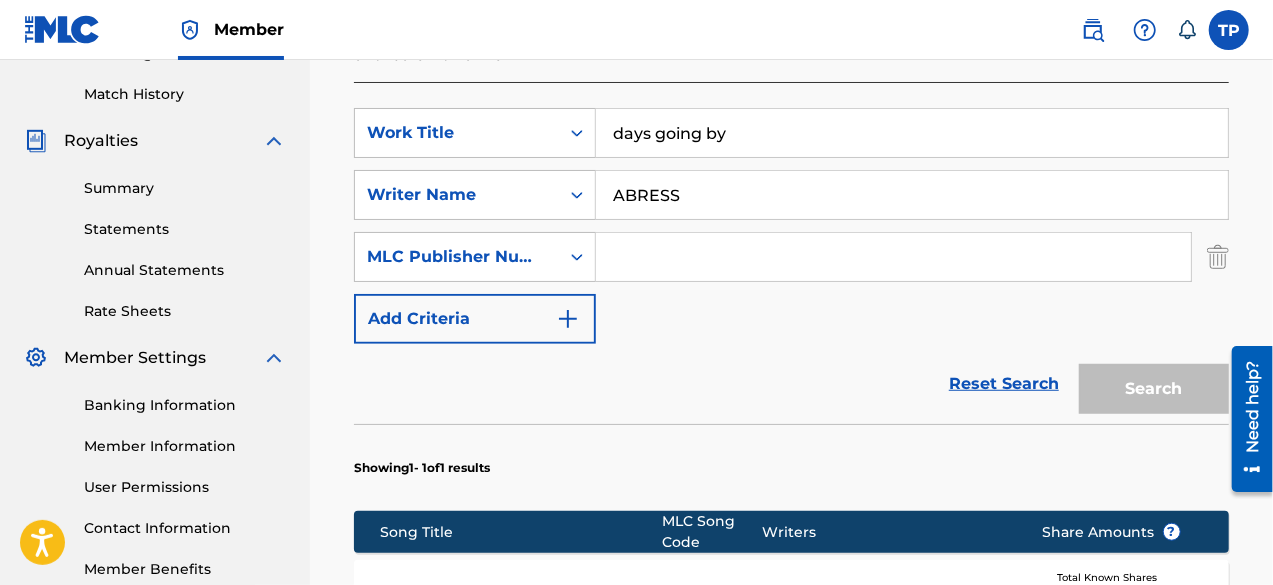 paste on "P399EJ" 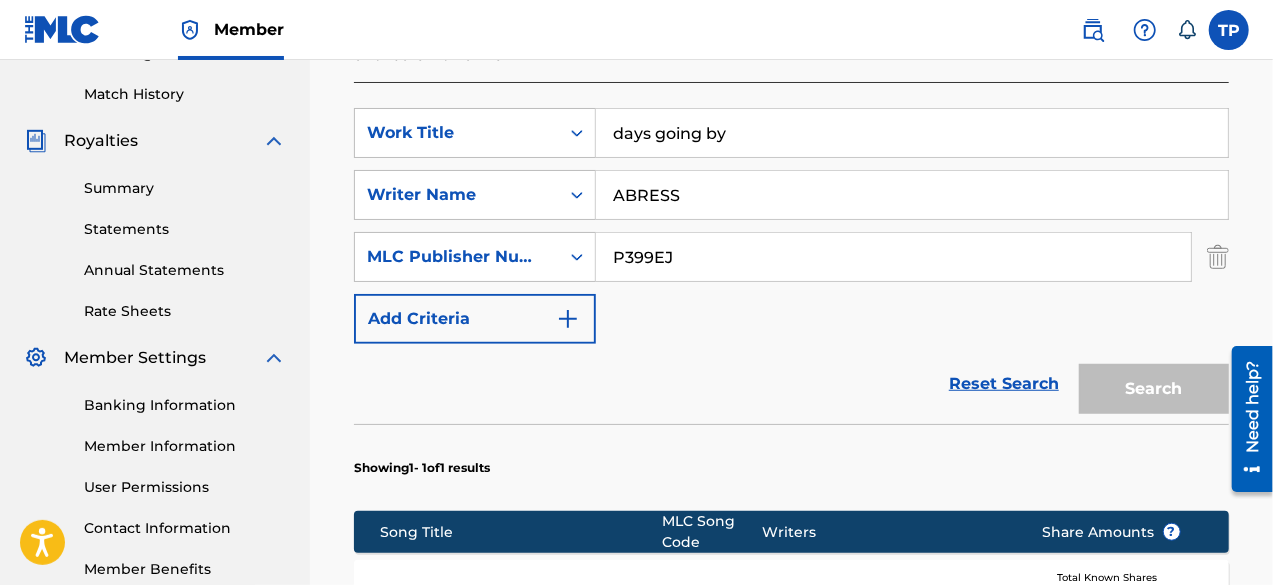 click on "P399EJ" at bounding box center (893, 257) 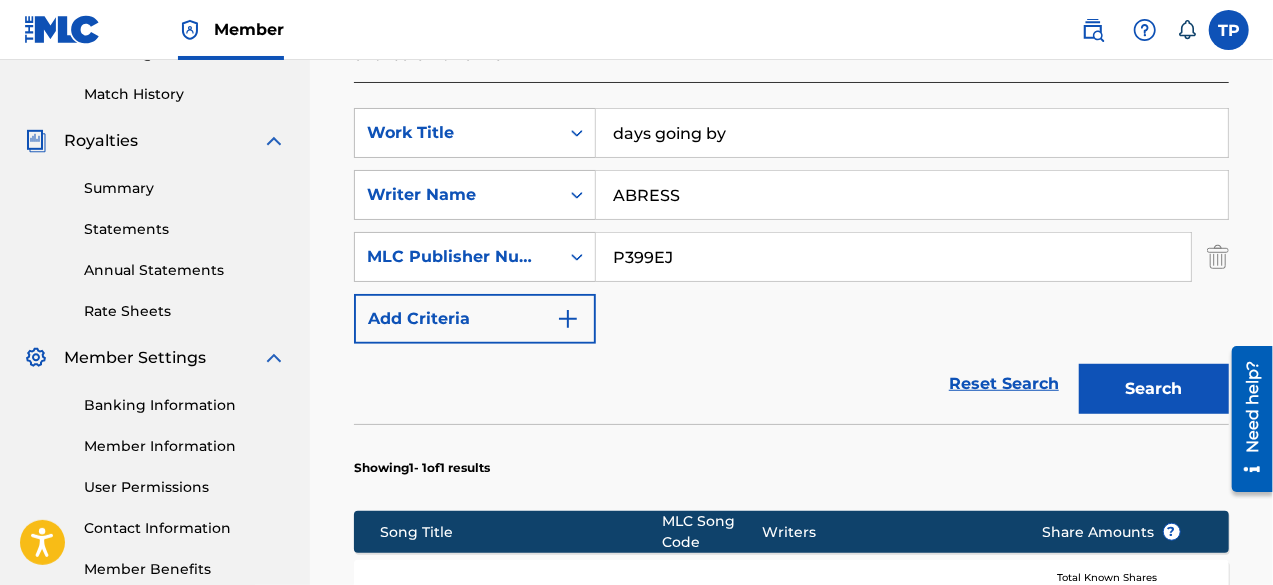 type on "P399EJ" 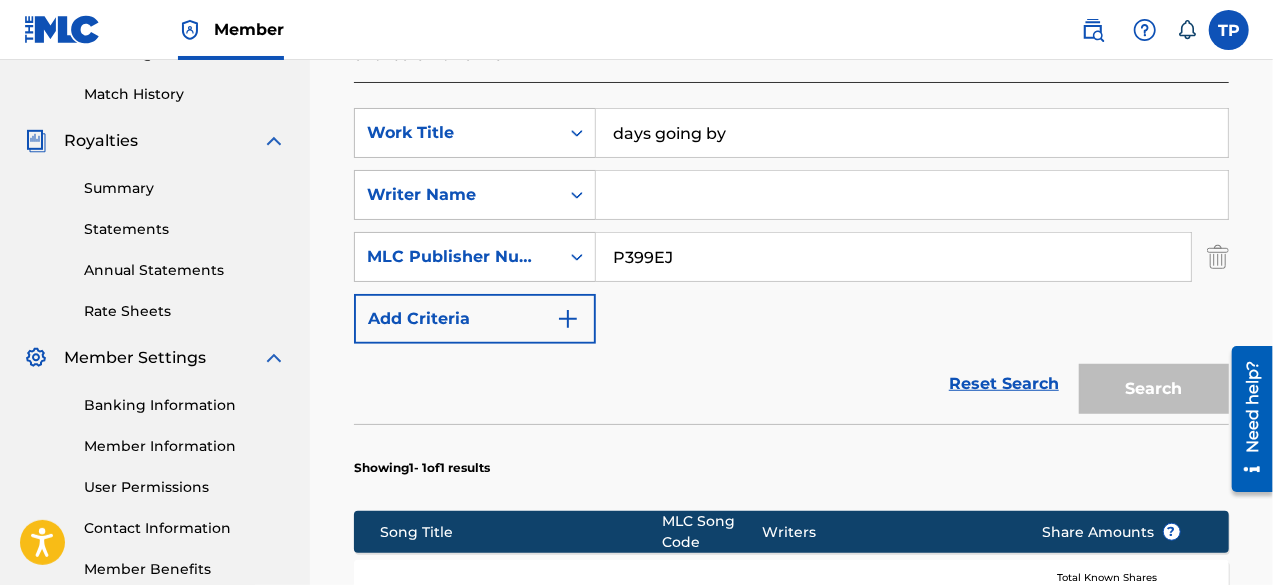 type 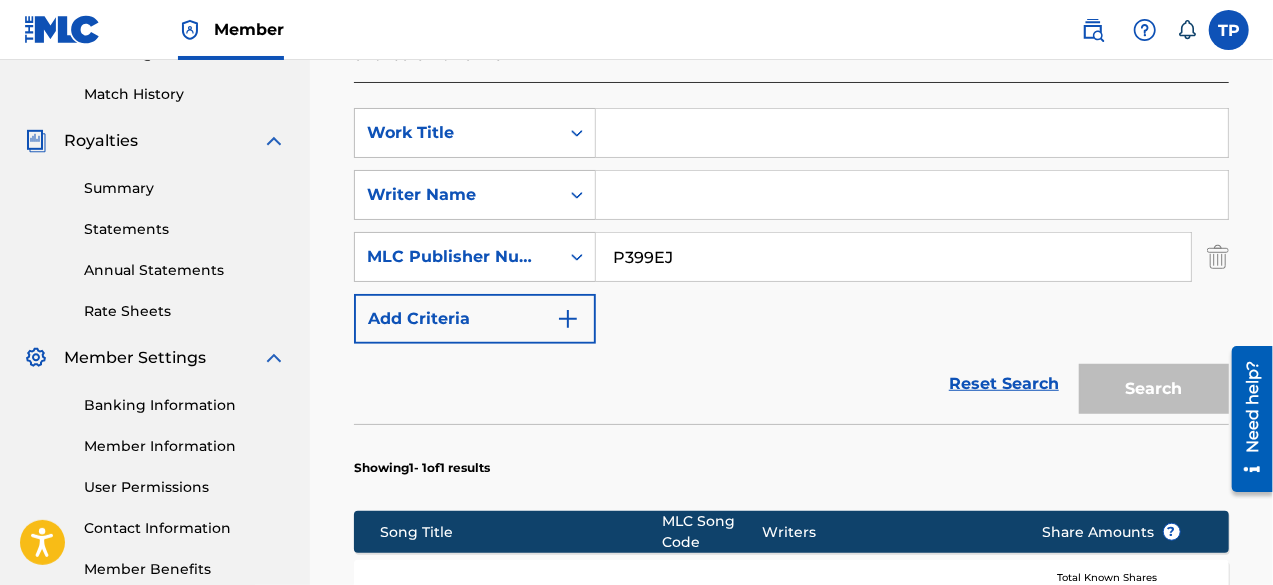 type 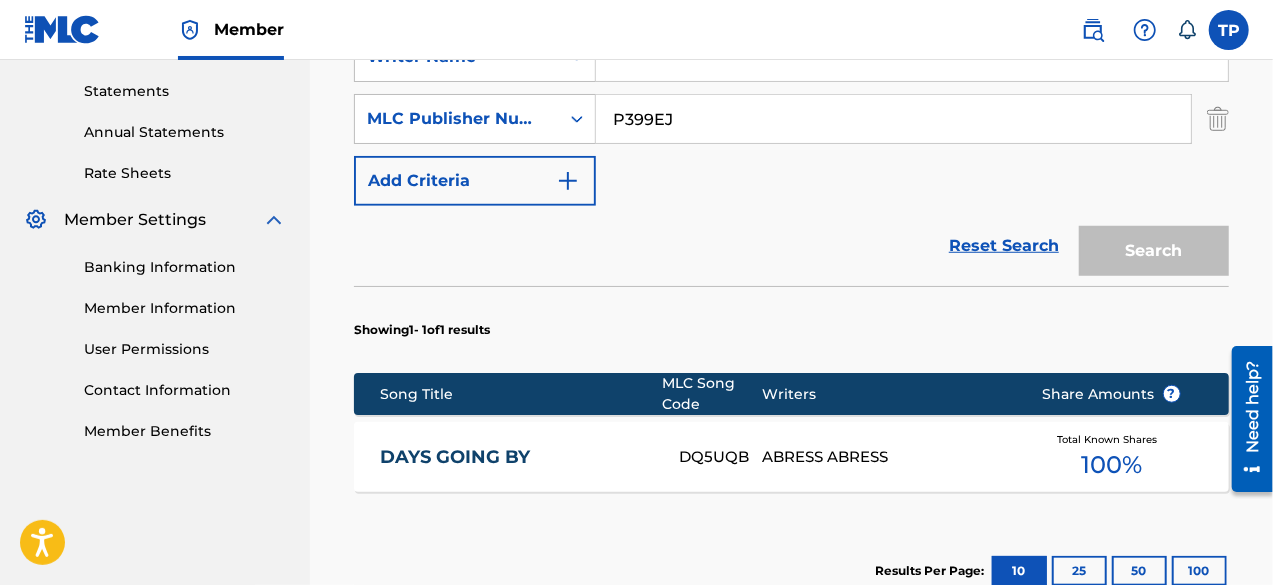 scroll, scrollTop: 630, scrollLeft: 0, axis: vertical 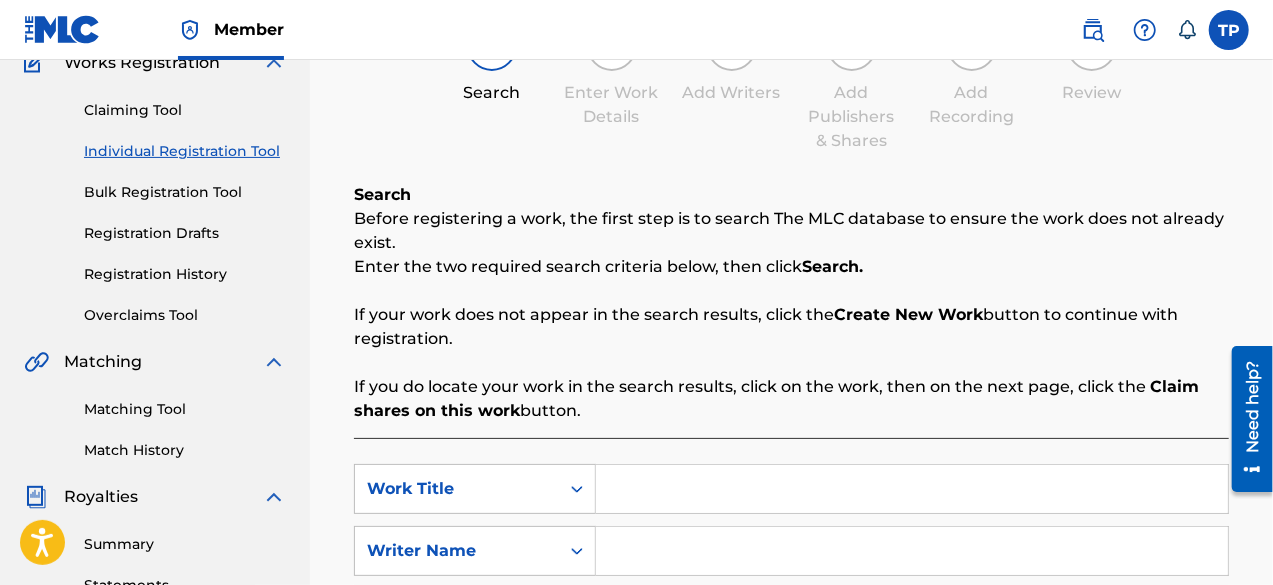 click on "Registration History" at bounding box center [185, 274] 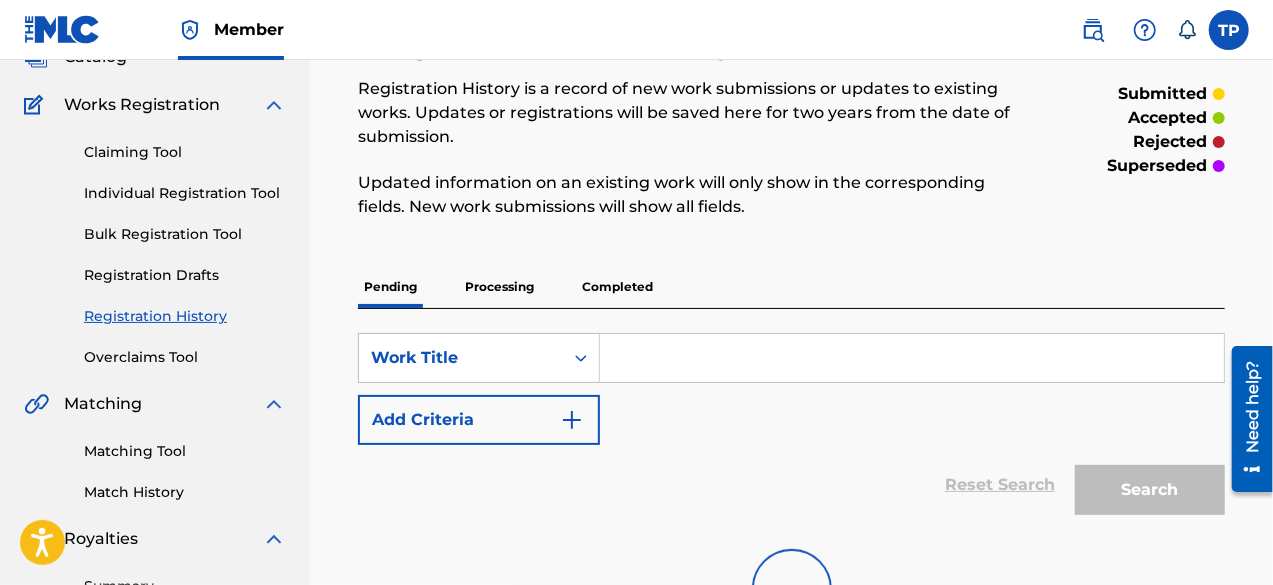 scroll, scrollTop: 143, scrollLeft: 0, axis: vertical 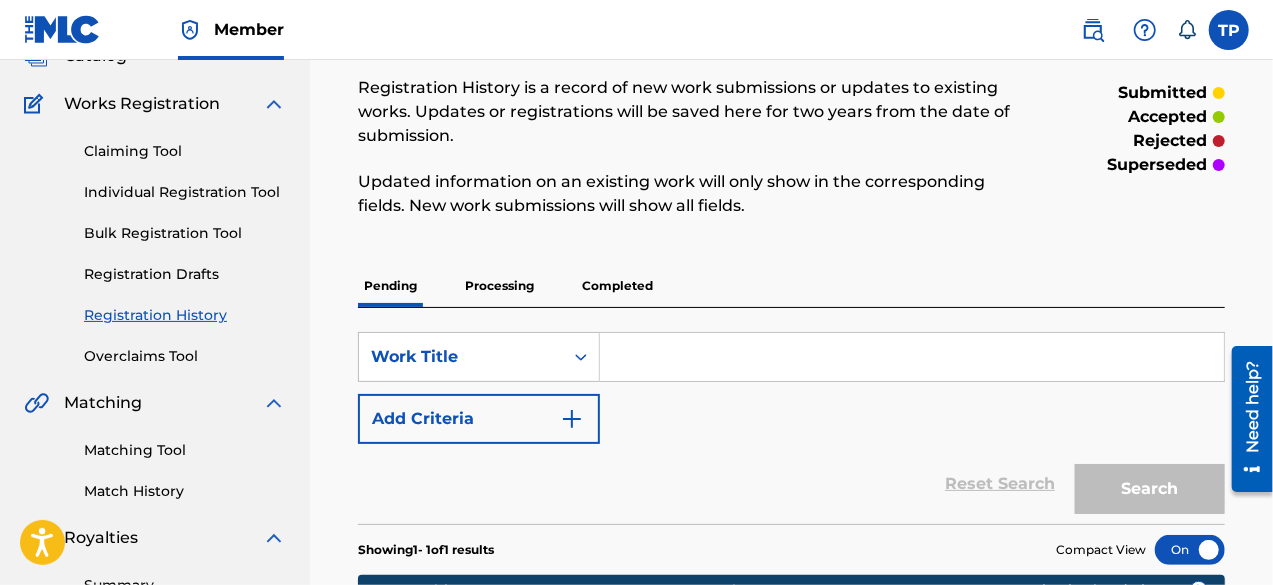 click on "Processing" at bounding box center [499, 286] 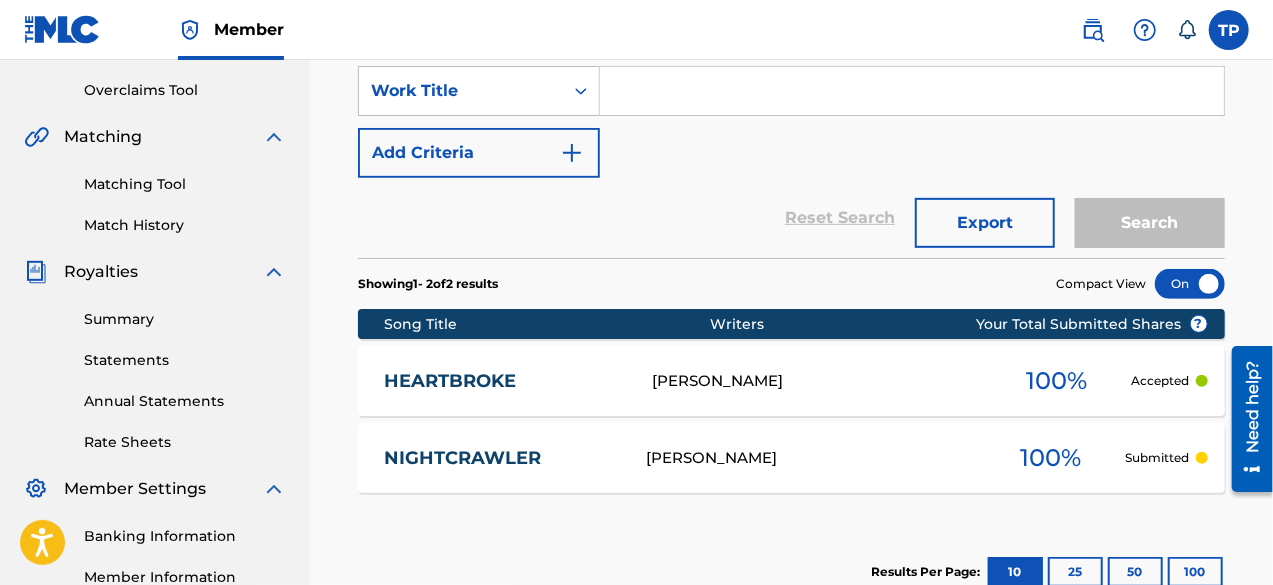 scroll, scrollTop: 412, scrollLeft: 0, axis: vertical 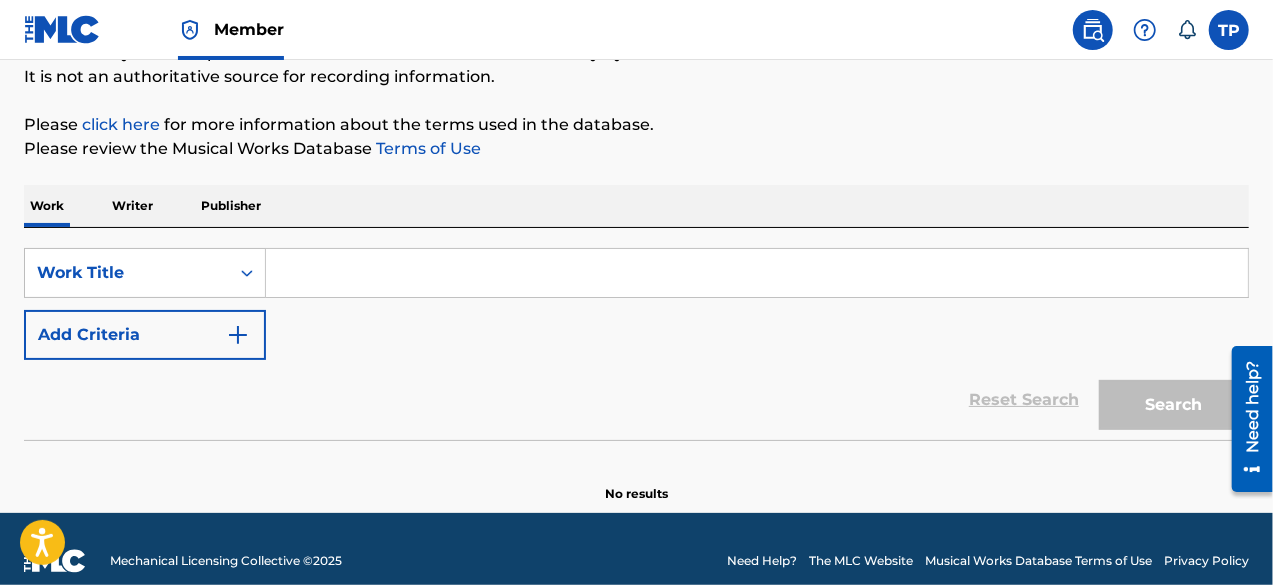 click on "Publisher" at bounding box center [231, 206] 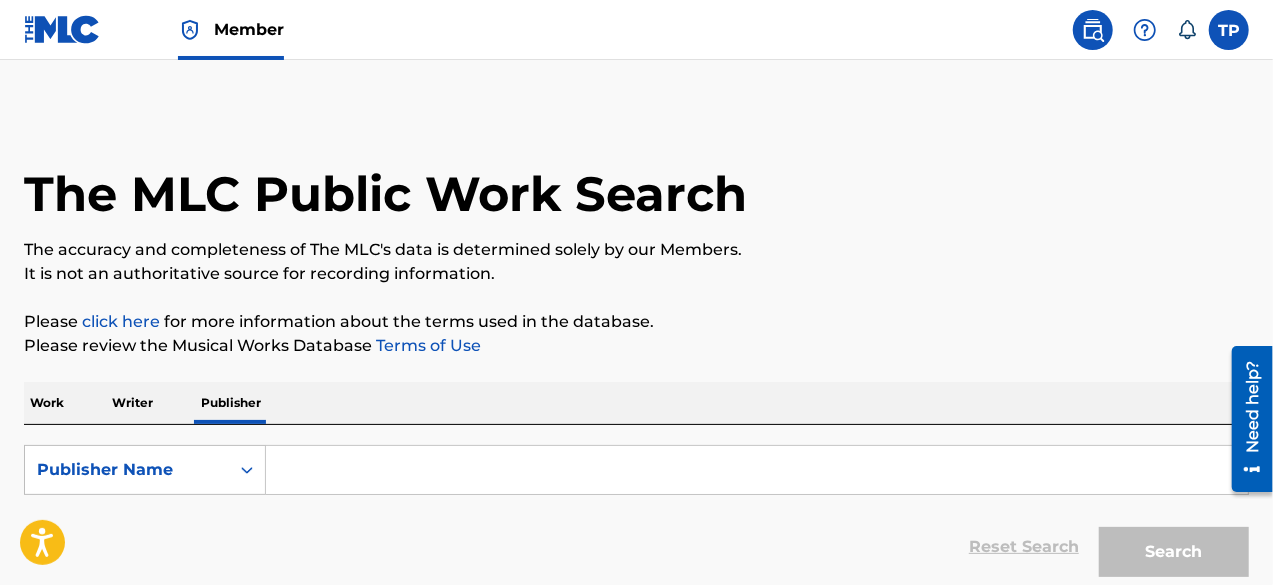 scroll, scrollTop: 107, scrollLeft: 0, axis: vertical 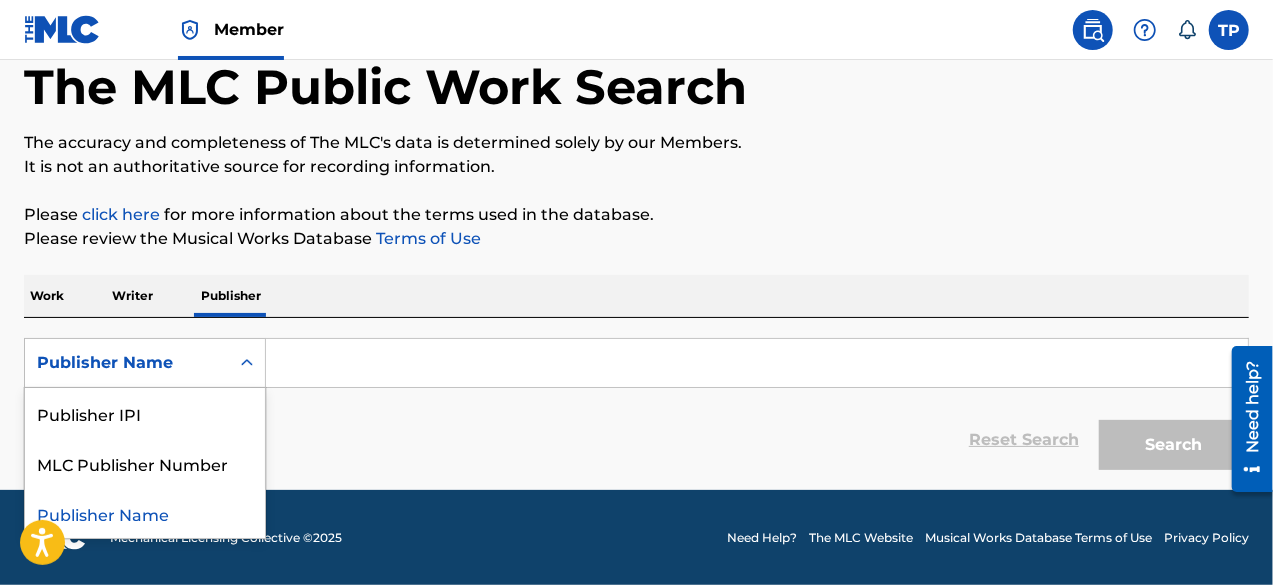 click on "Publisher Name" at bounding box center [127, 363] 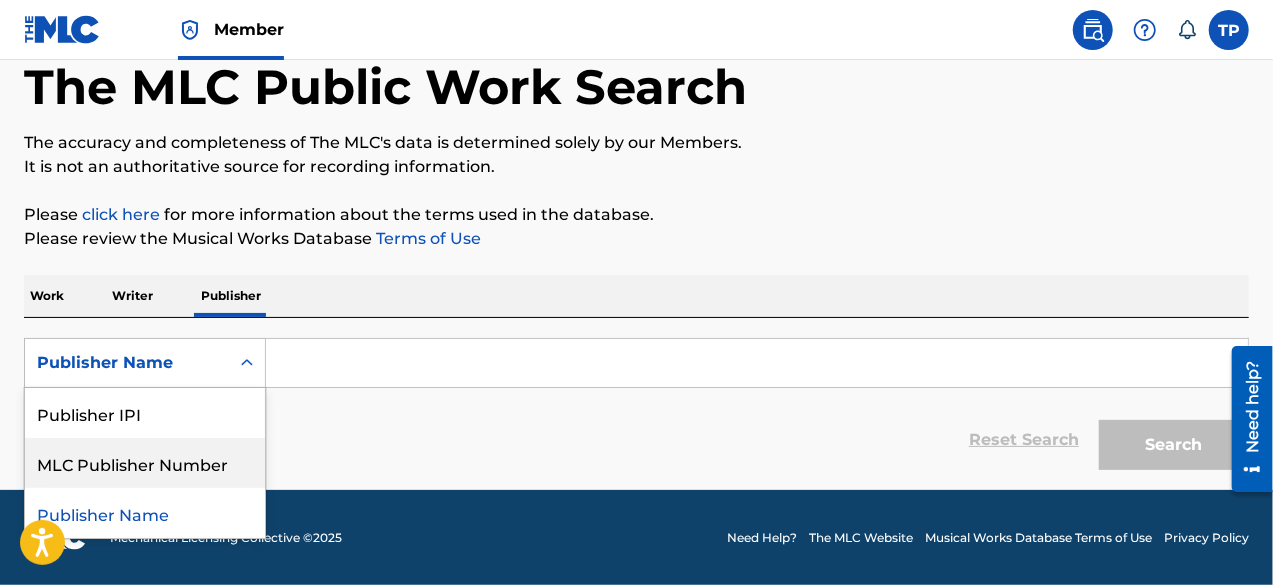 click on "MLC Publisher Number" at bounding box center (145, 463) 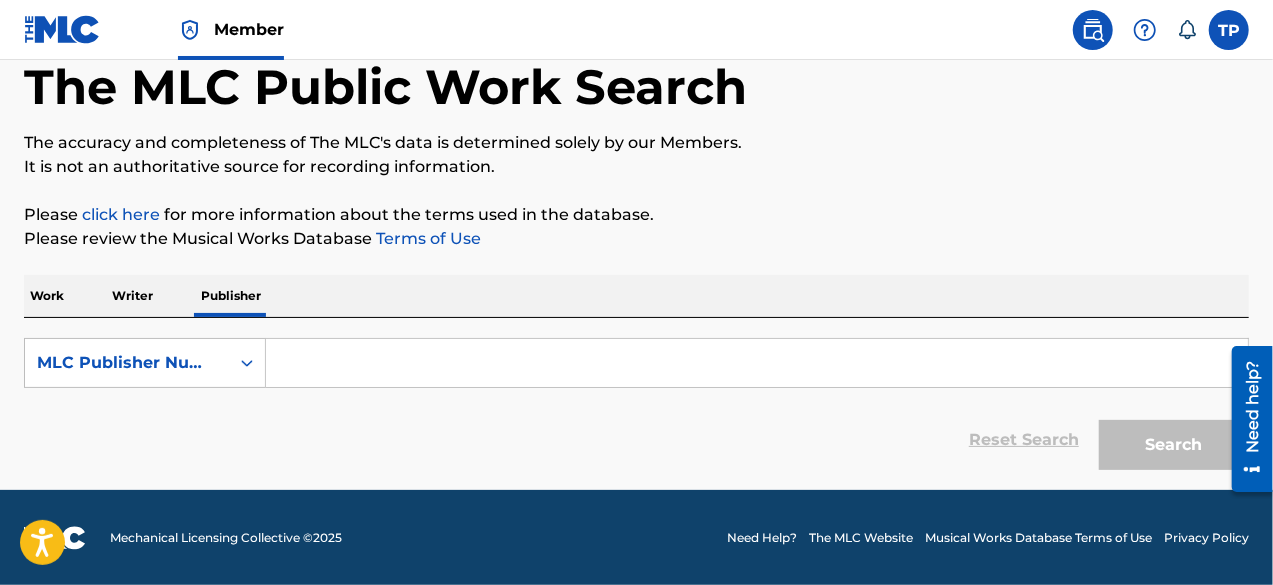 click at bounding box center (757, 363) 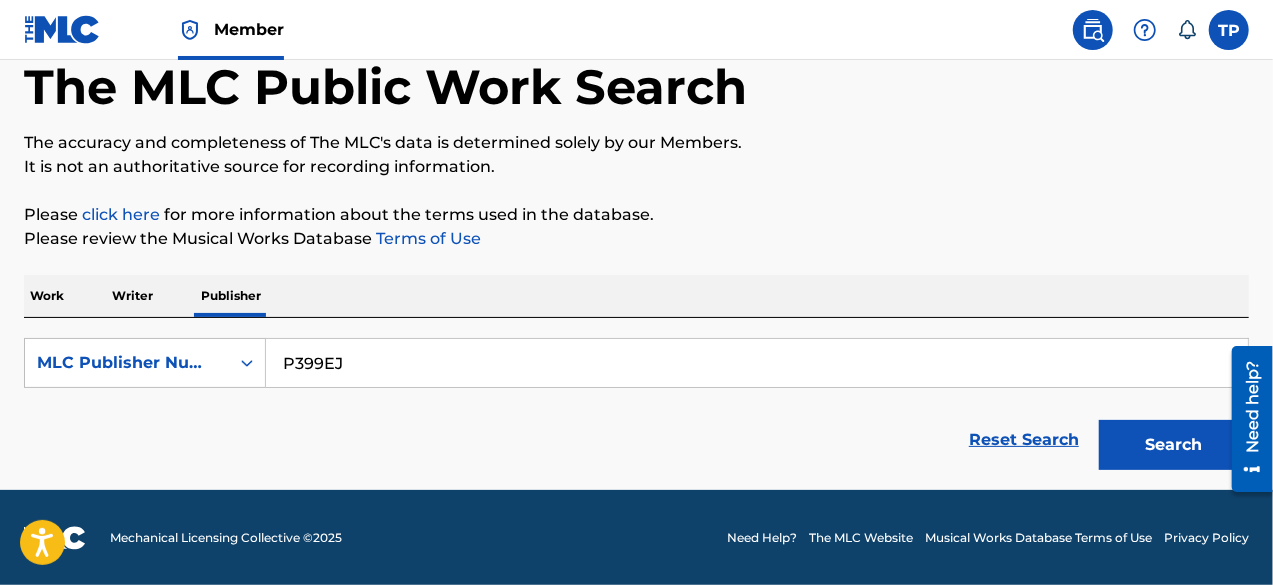 type on "P399EJ" 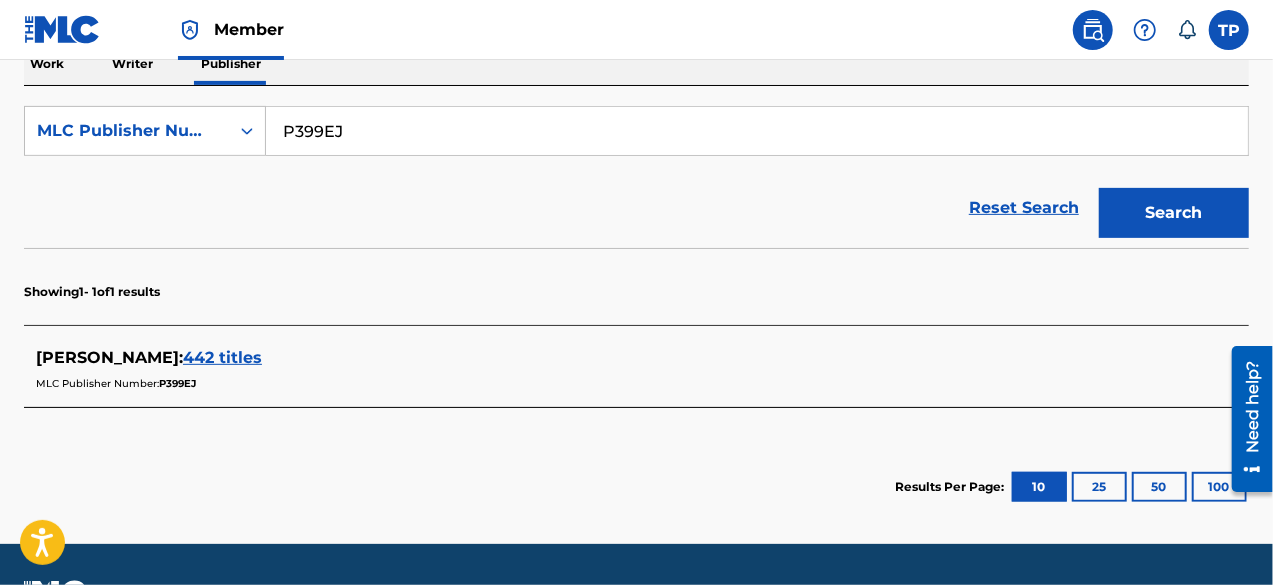 scroll, scrollTop: 340, scrollLeft: 0, axis: vertical 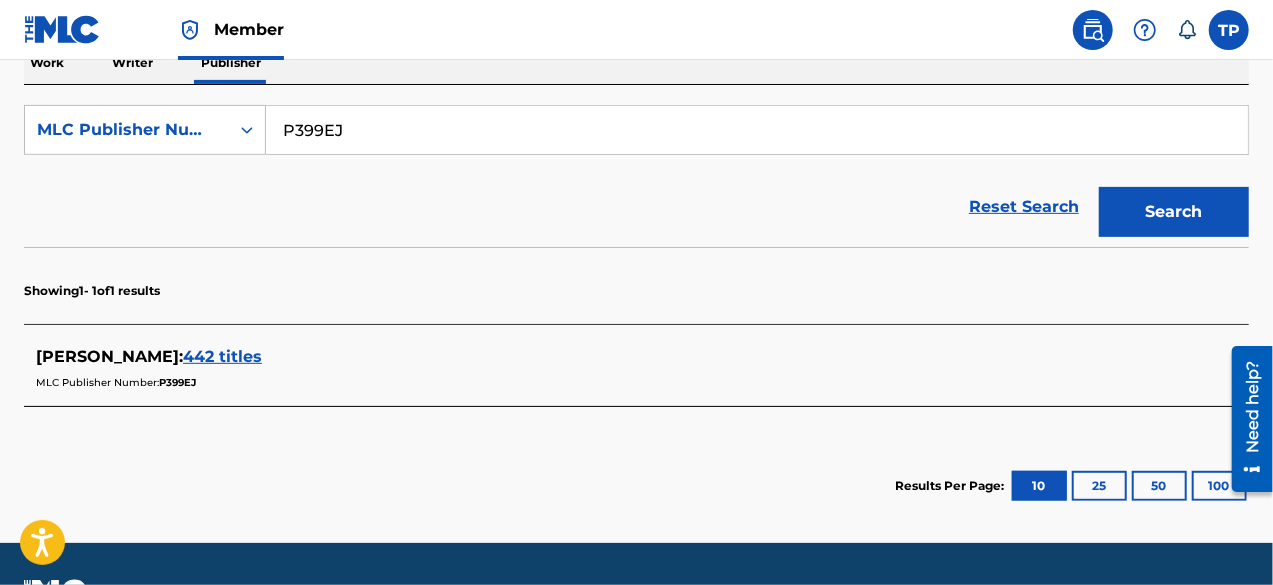 click on "442 titles" at bounding box center [222, 356] 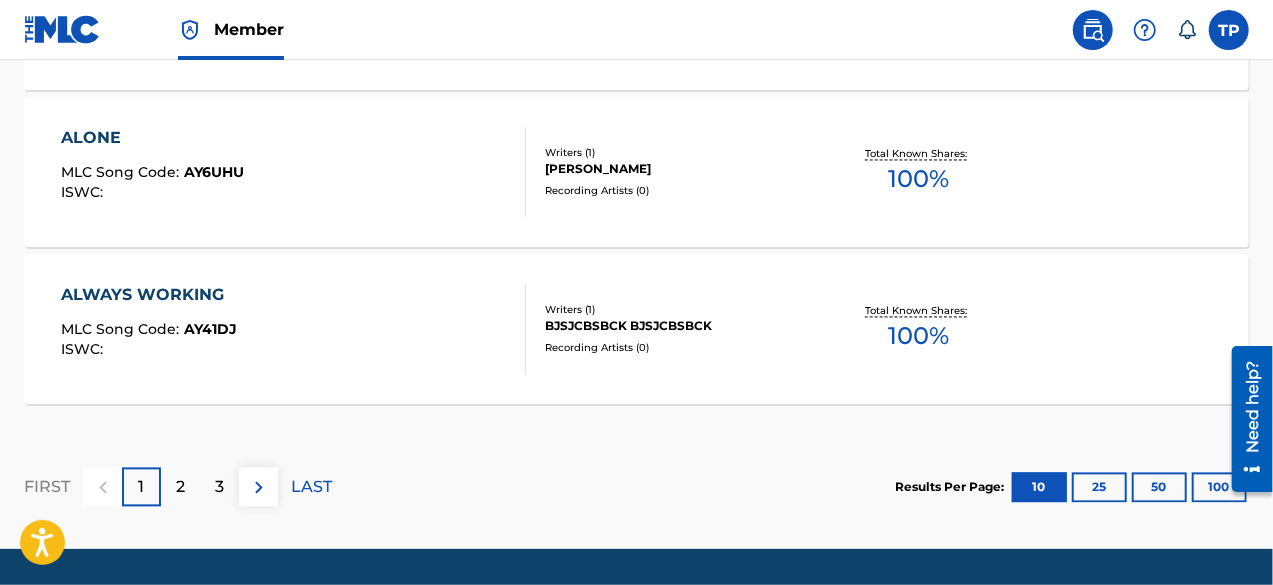 scroll, scrollTop: 1868, scrollLeft: 0, axis: vertical 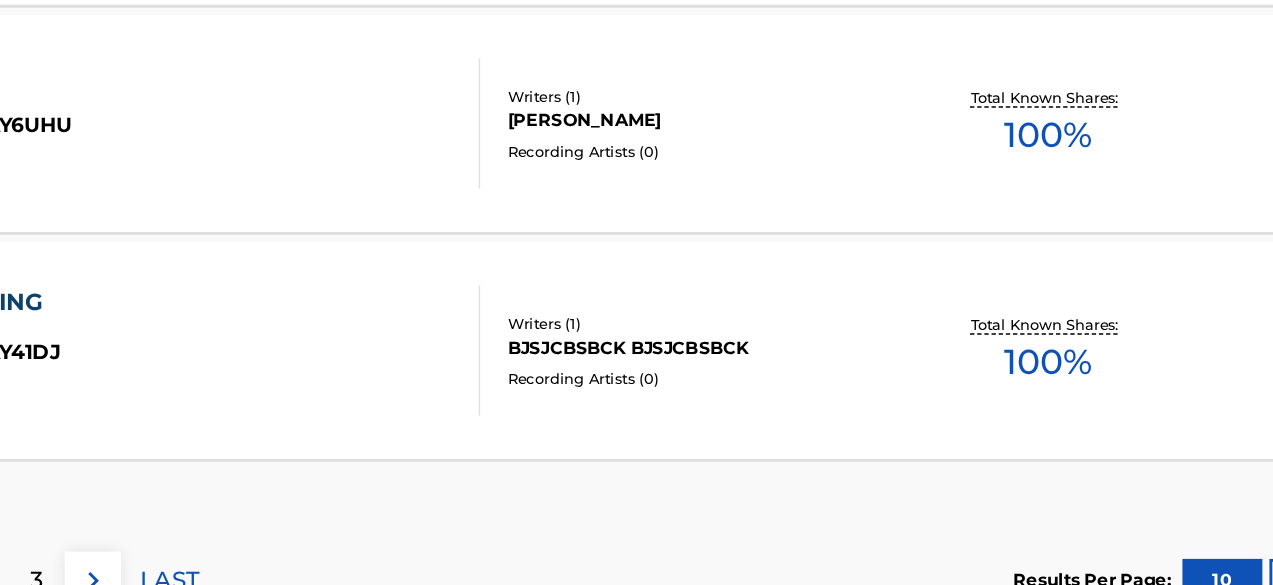 click on "BJSJCBSBCK BJSJCBSBCK" at bounding box center (681, 343) 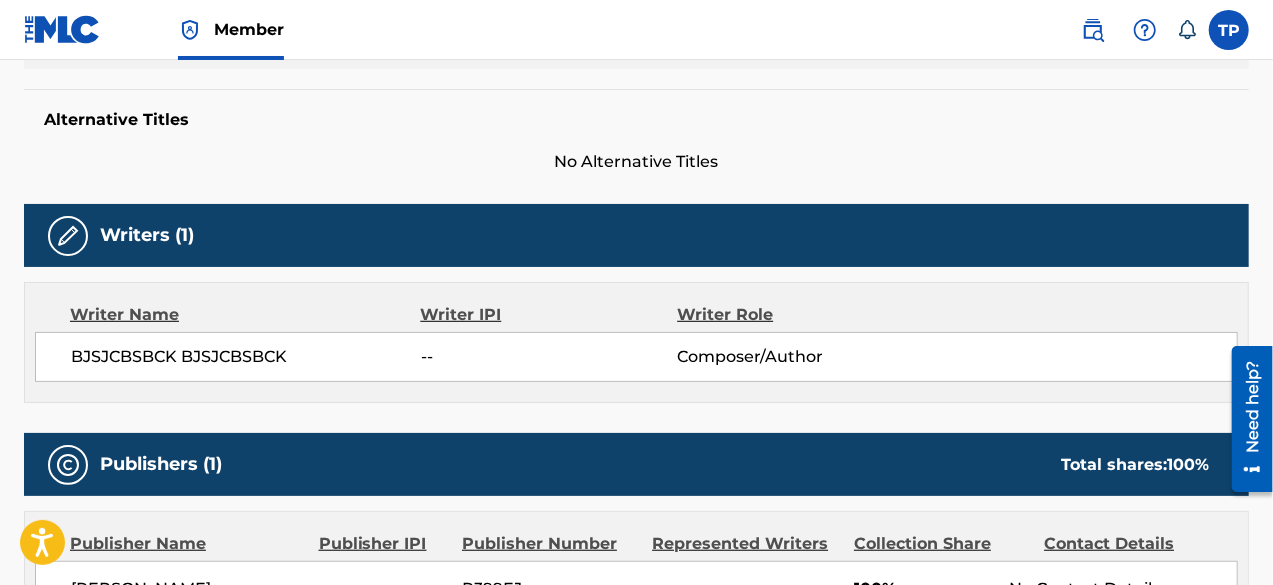 scroll, scrollTop: 499, scrollLeft: 0, axis: vertical 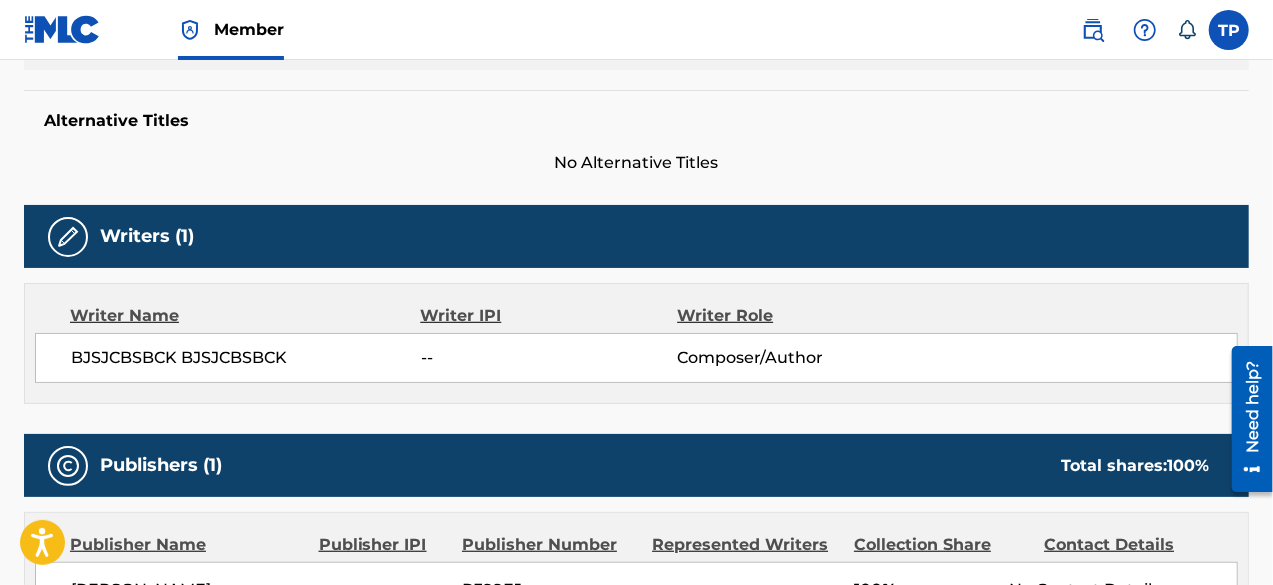 click on "BJSJCBSBCK BJSJCBSBCK" at bounding box center [246, 358] 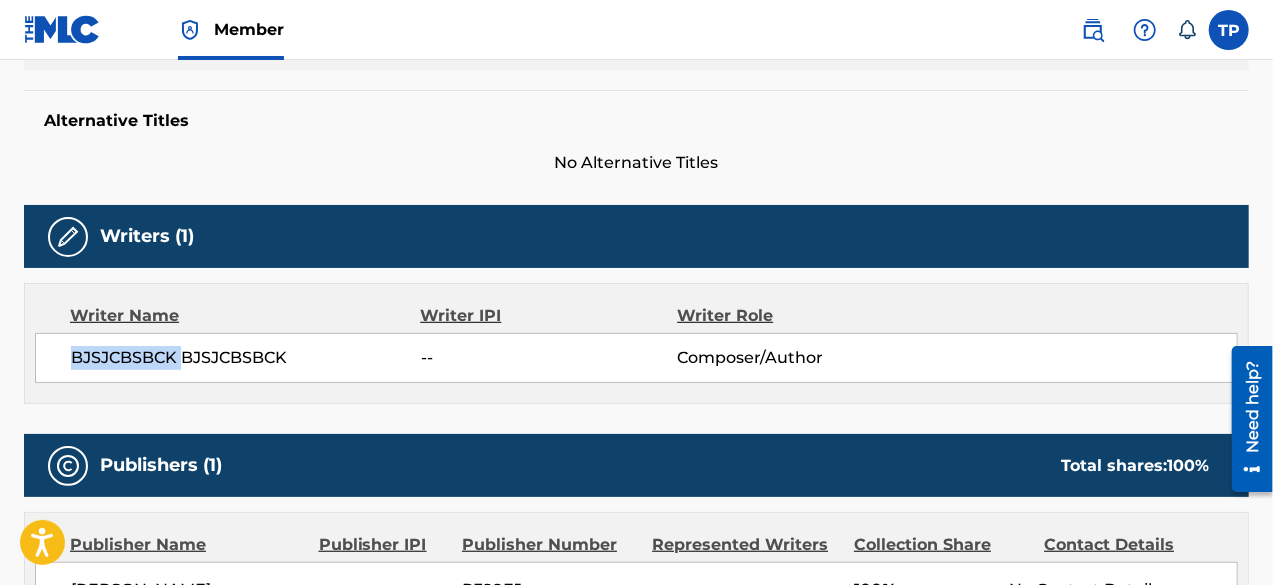 click on "BJSJCBSBCK BJSJCBSBCK" at bounding box center [246, 358] 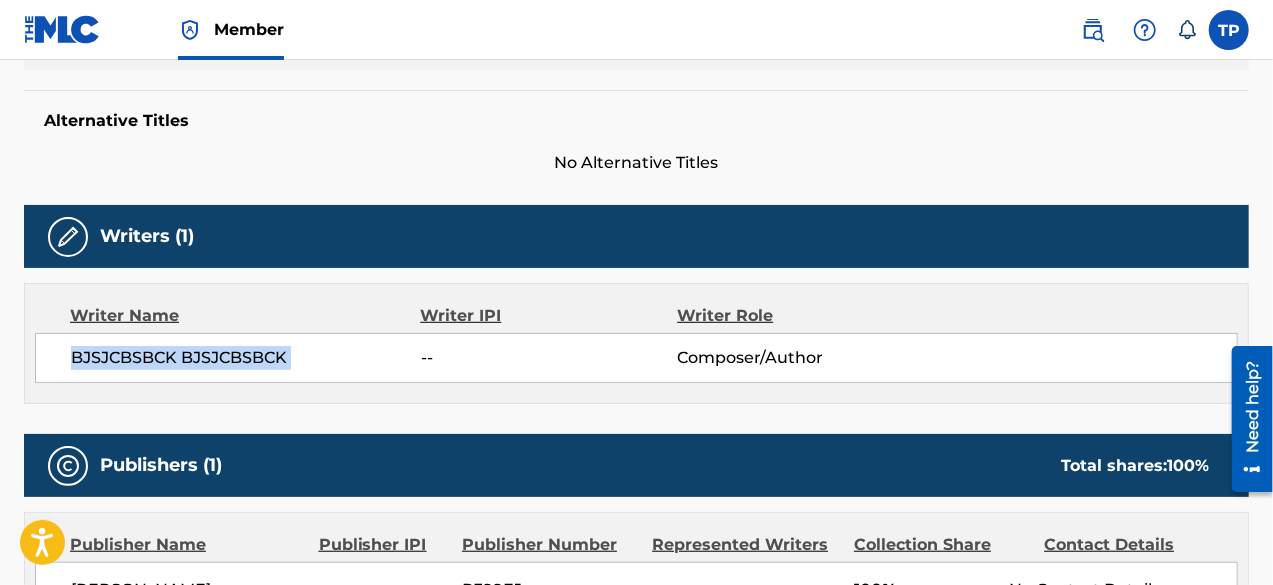click on "BJSJCBSBCK BJSJCBSBCK" at bounding box center (246, 358) 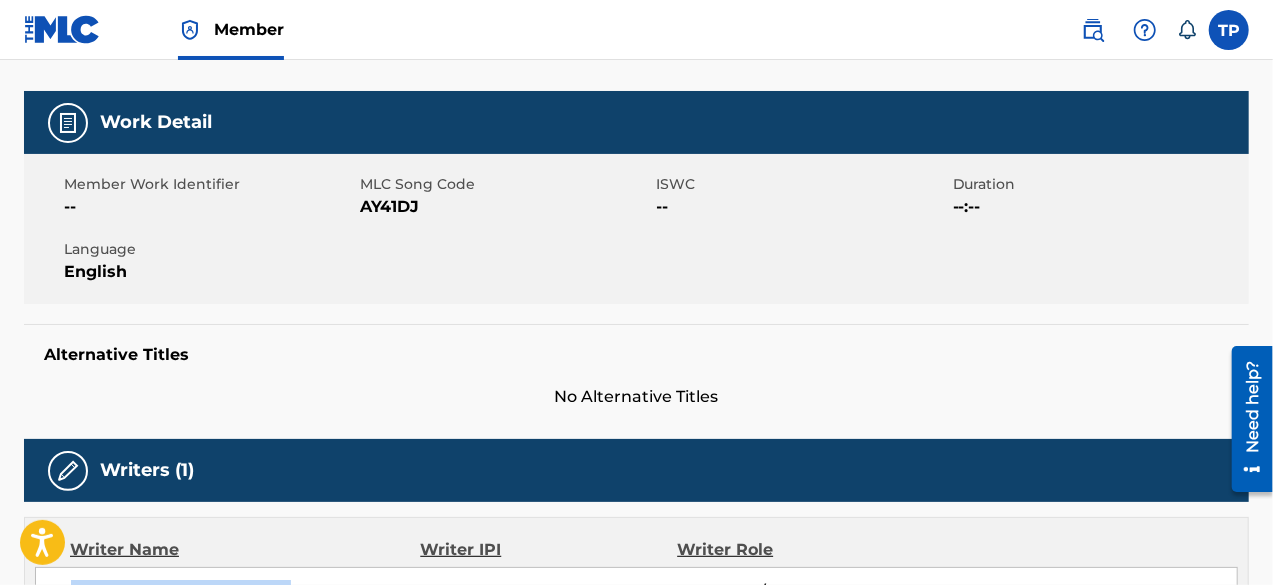 scroll, scrollTop: 264, scrollLeft: 0, axis: vertical 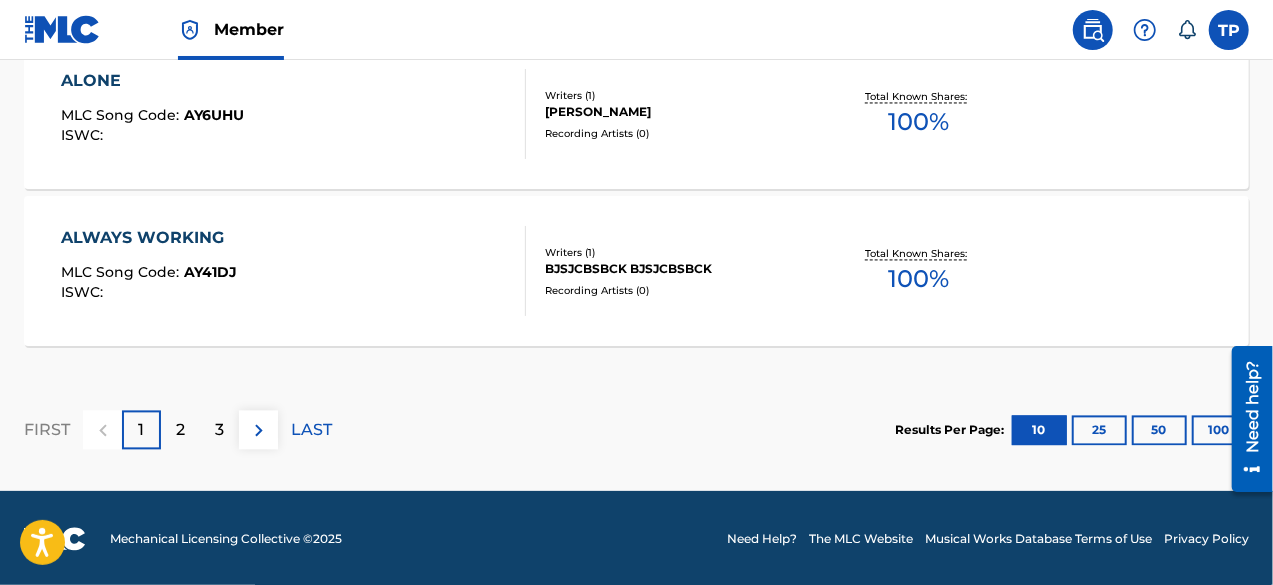 click on "2" at bounding box center (180, 429) 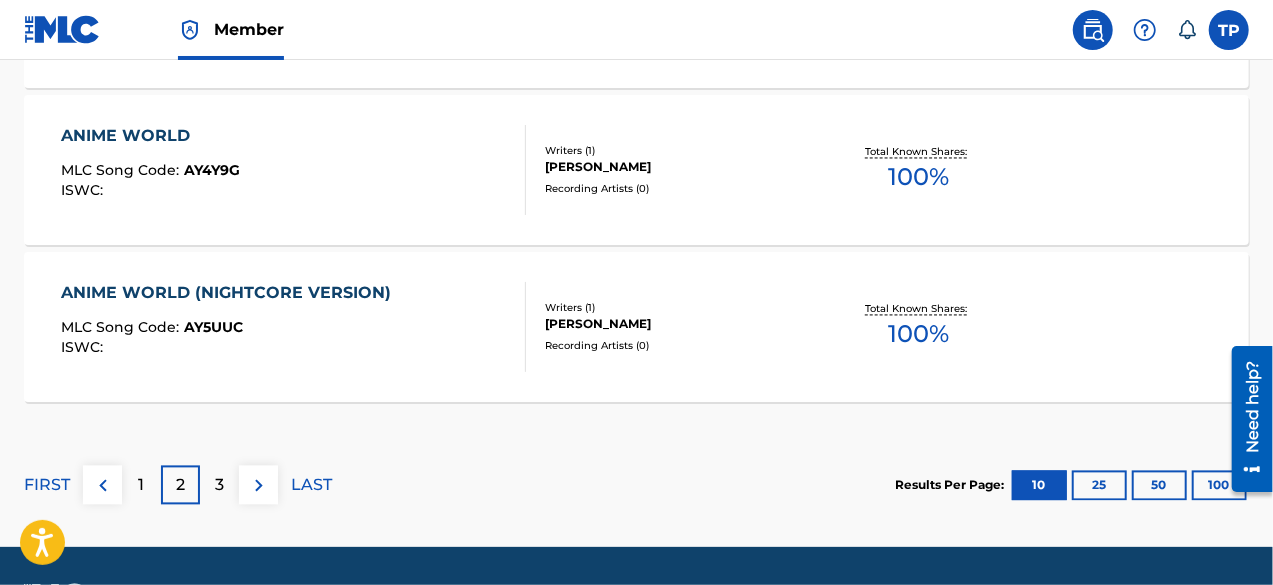 scroll, scrollTop: 1942, scrollLeft: 0, axis: vertical 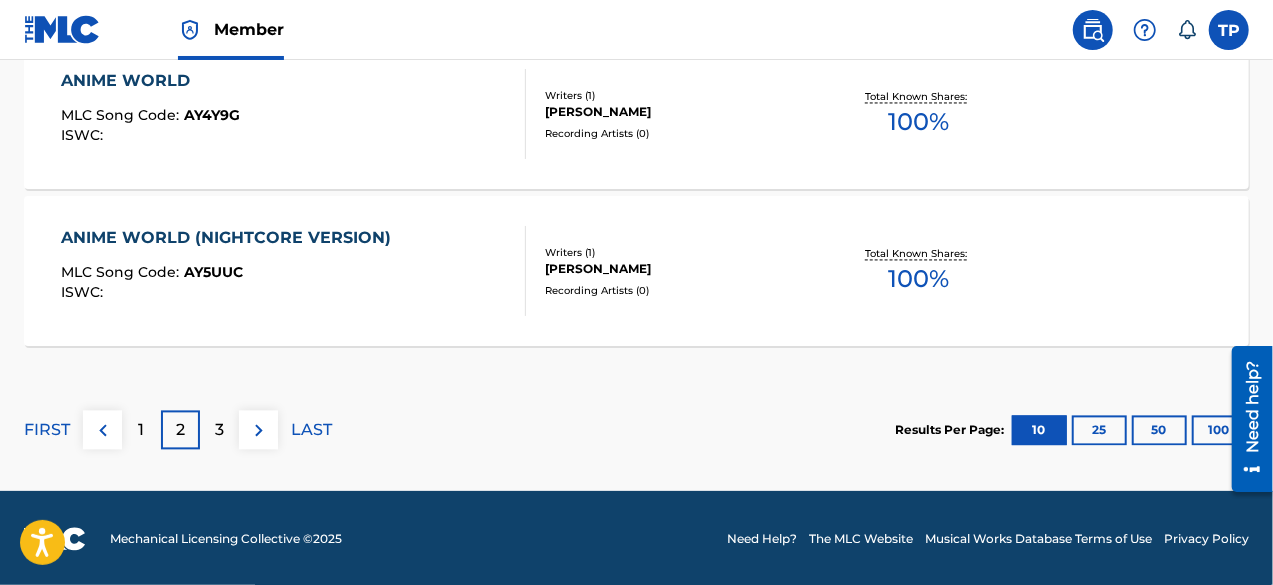 click on "ANIME WORLD (NIGHTCORE VERSION)" at bounding box center (231, 238) 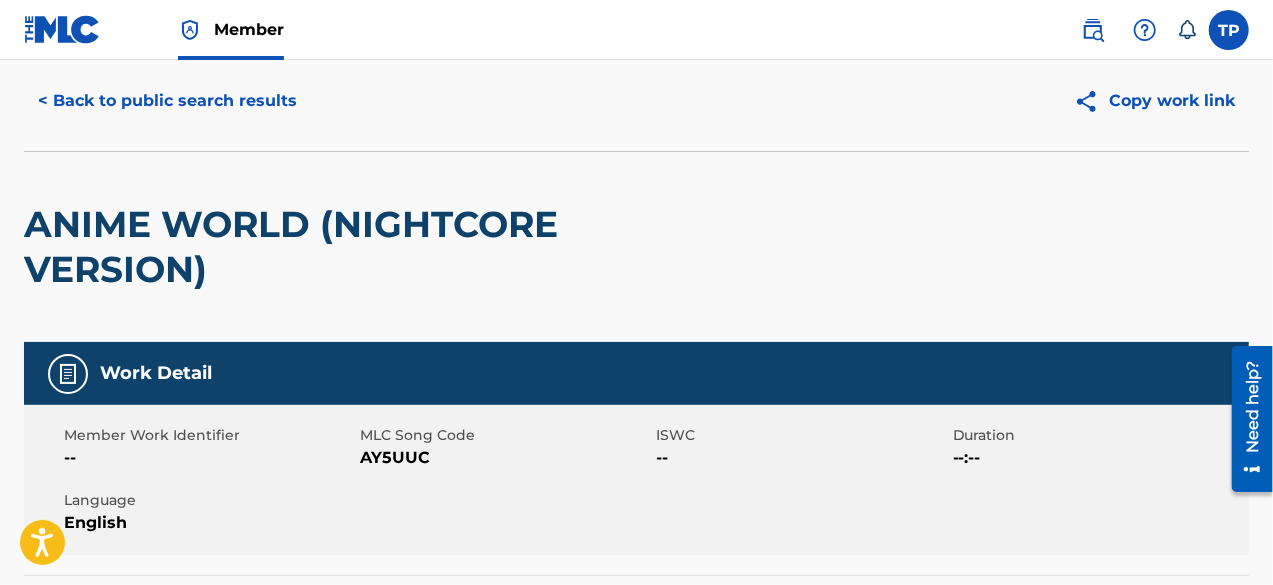 scroll, scrollTop: 53, scrollLeft: 0, axis: vertical 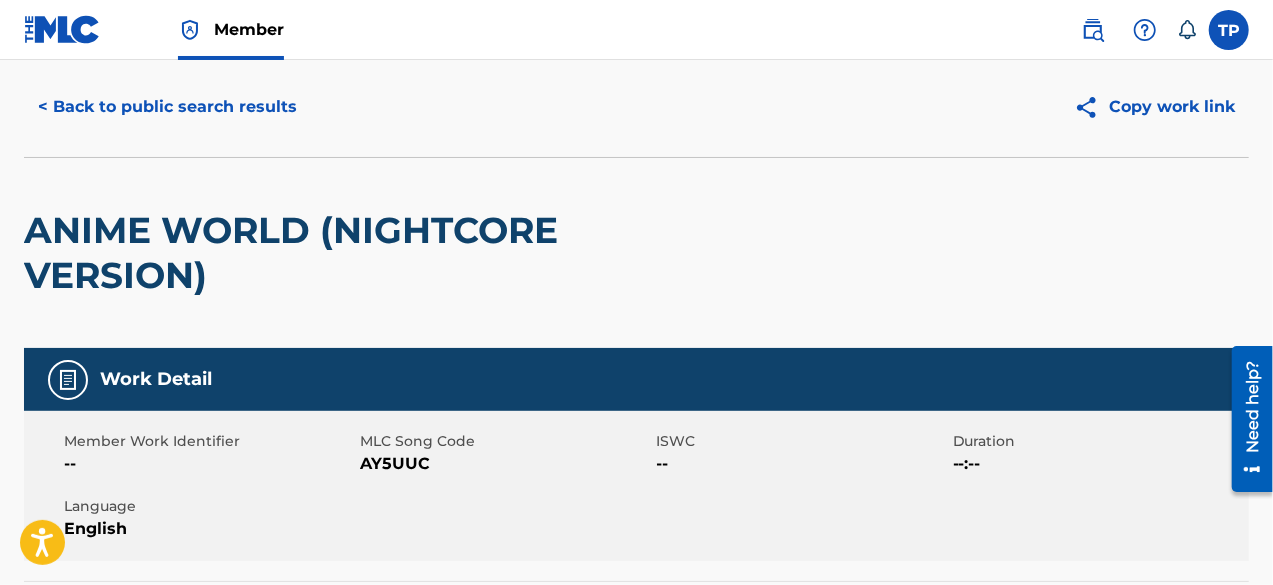 click on "< Back to public search results" at bounding box center (167, 107) 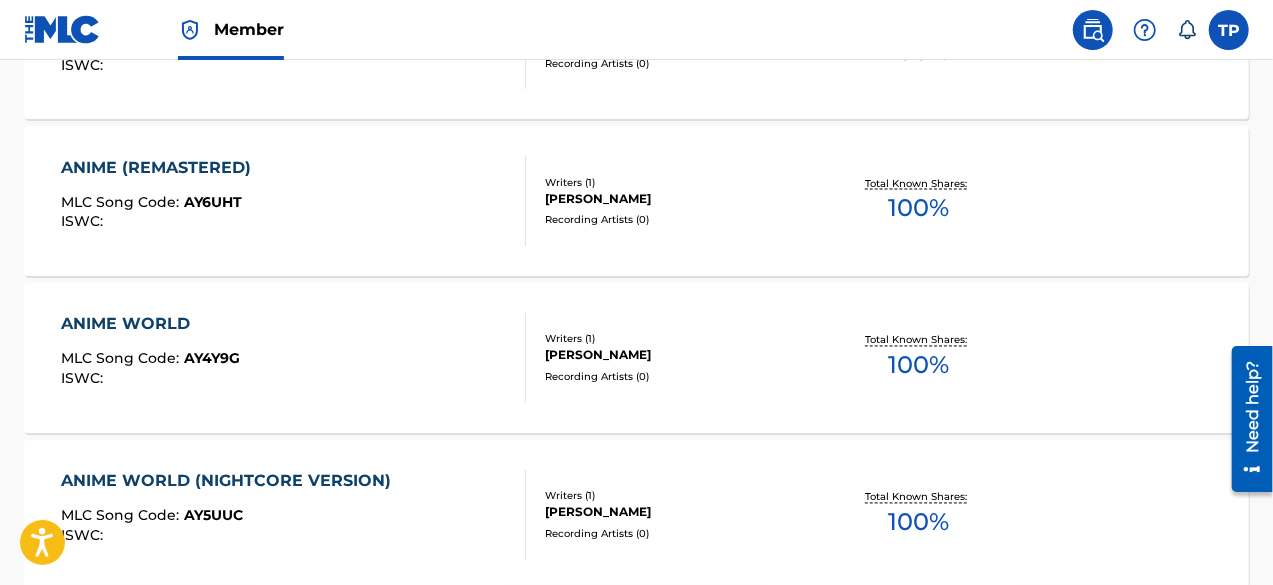scroll, scrollTop: 1942, scrollLeft: 0, axis: vertical 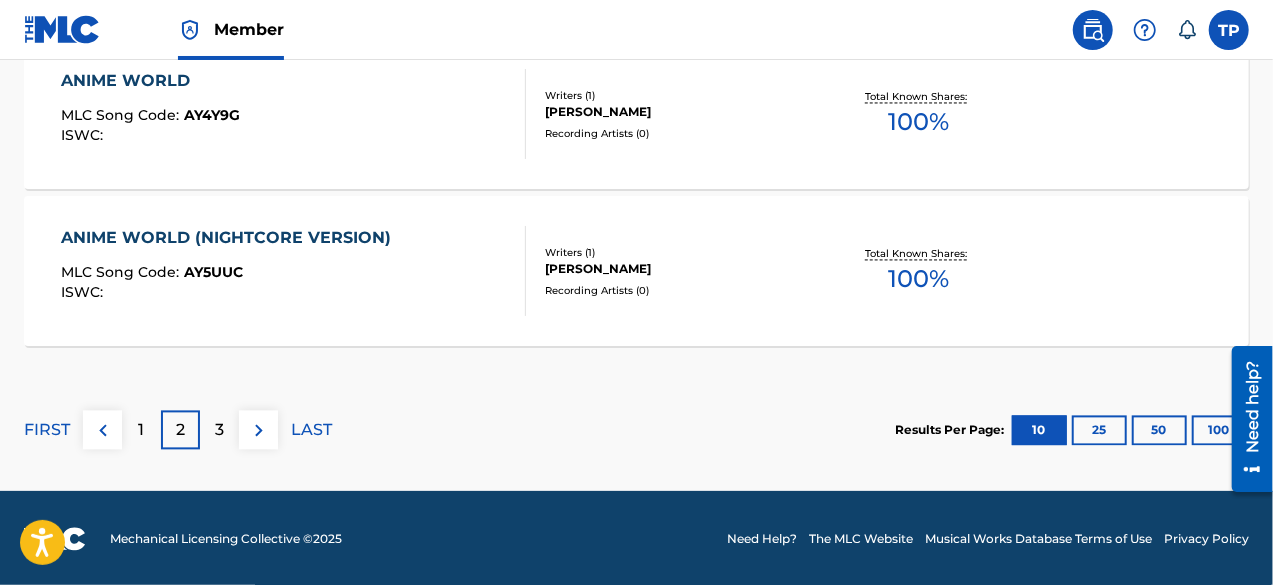 click on "3" at bounding box center [219, 430] 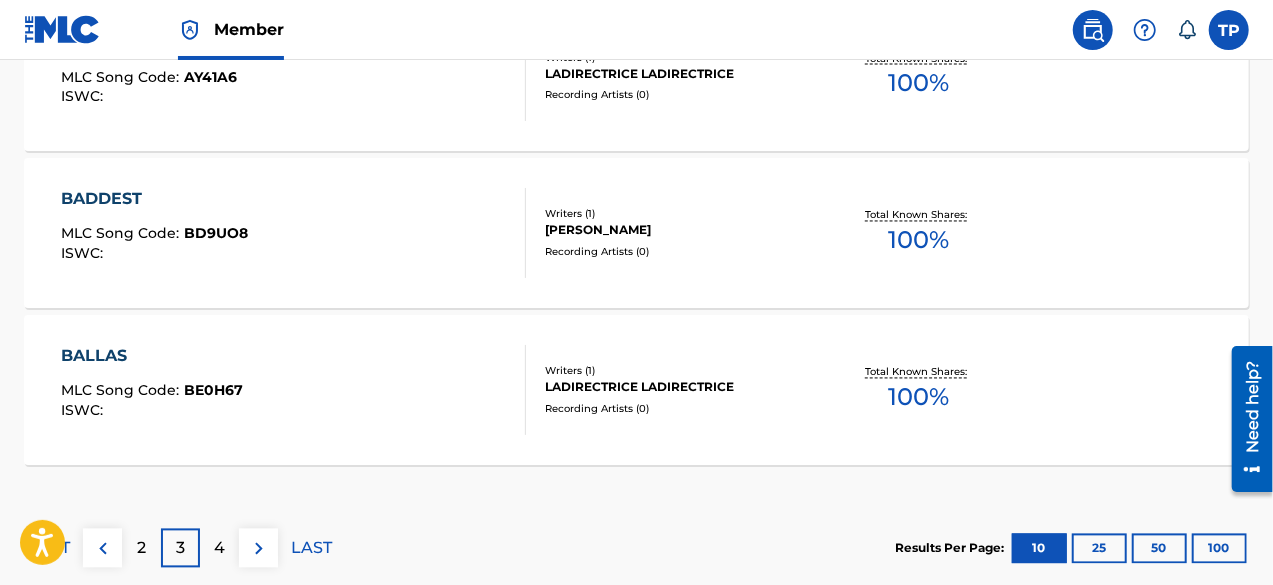 scroll, scrollTop: 1942, scrollLeft: 0, axis: vertical 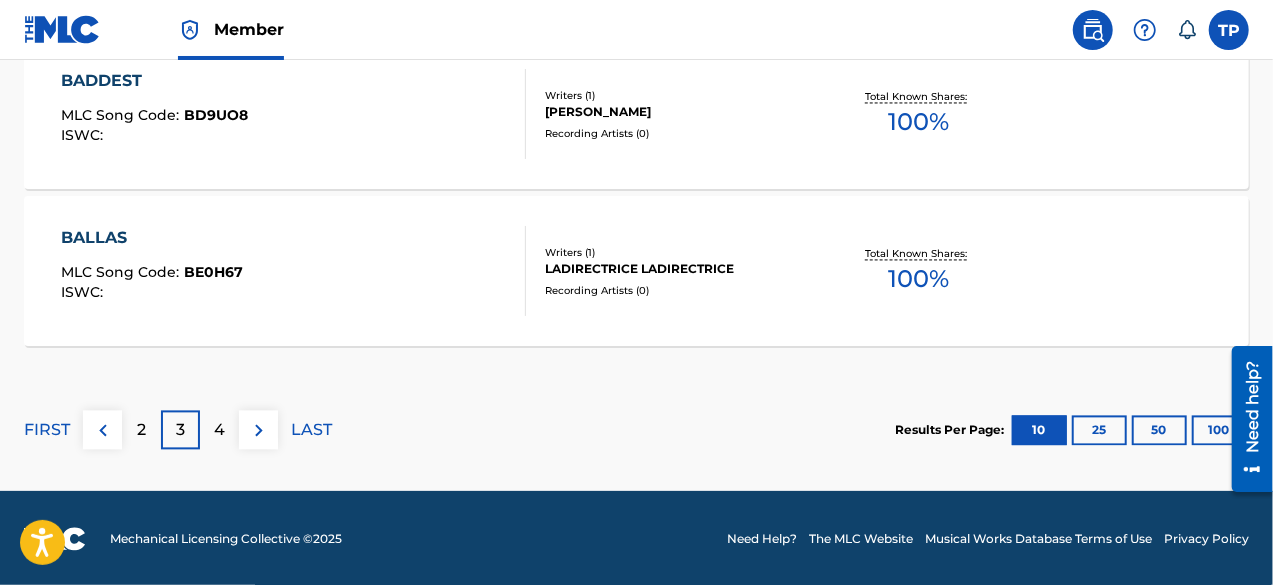 click on "4" at bounding box center (219, 429) 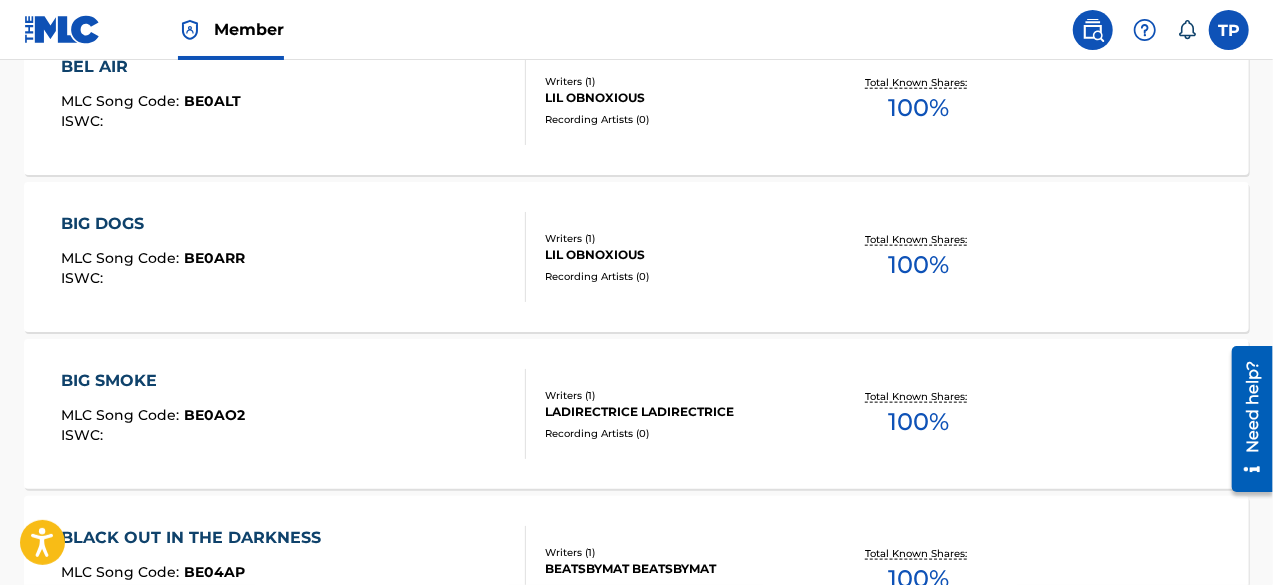 scroll, scrollTop: 1008, scrollLeft: 0, axis: vertical 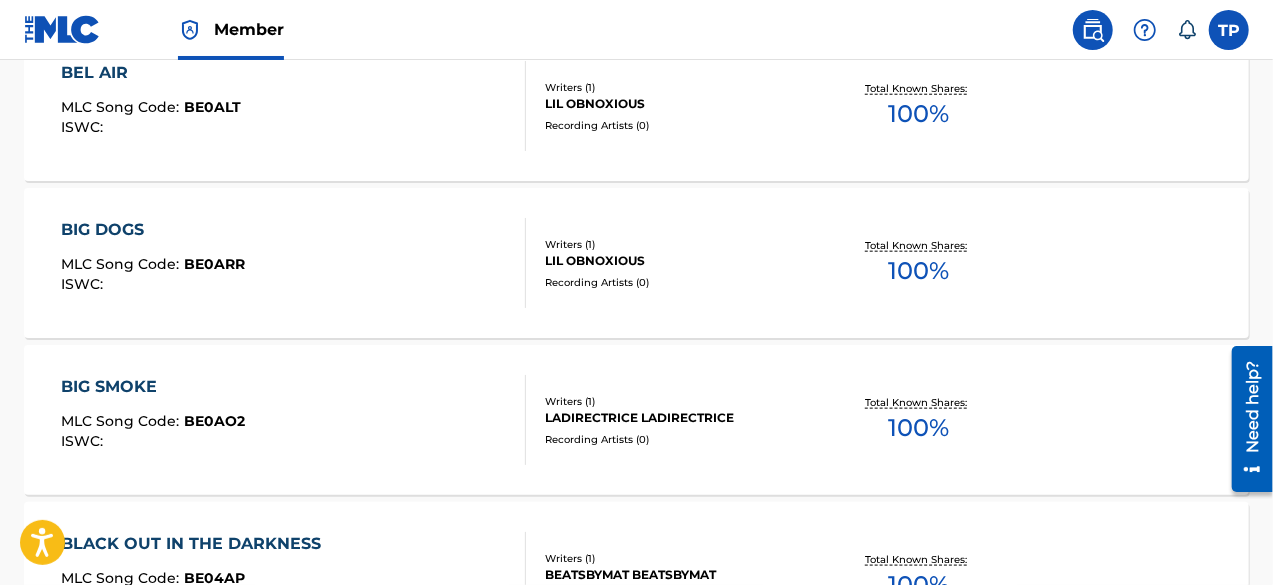 click on "BIG DOGS MLC Song Code : BE0ARR ISWC :" at bounding box center [294, 263] 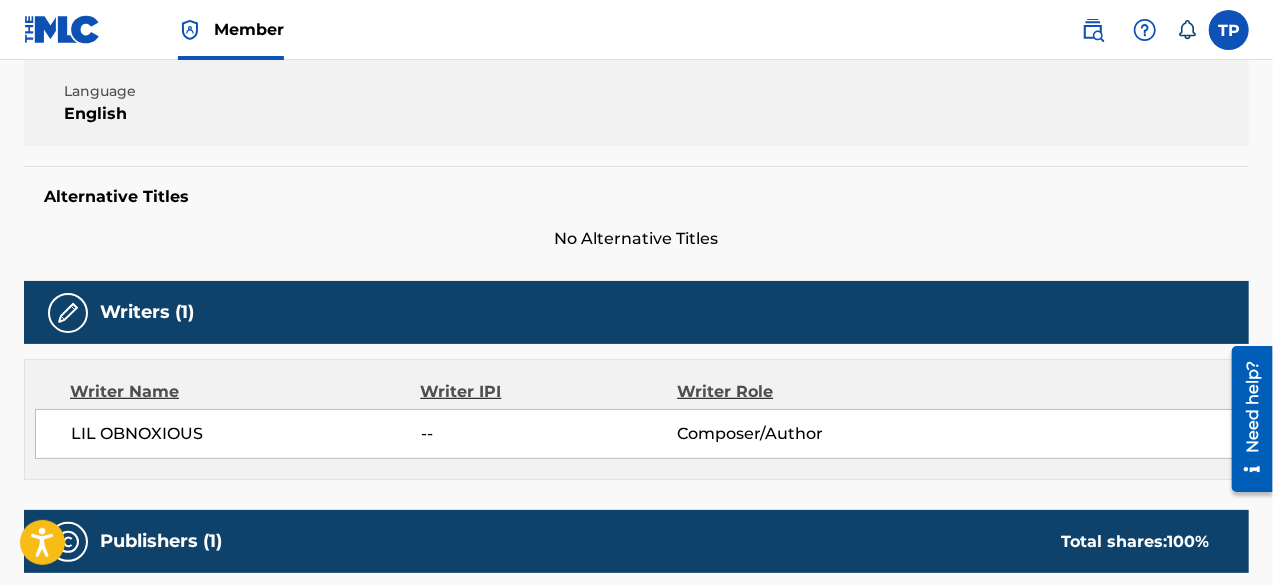 scroll, scrollTop: 419, scrollLeft: 0, axis: vertical 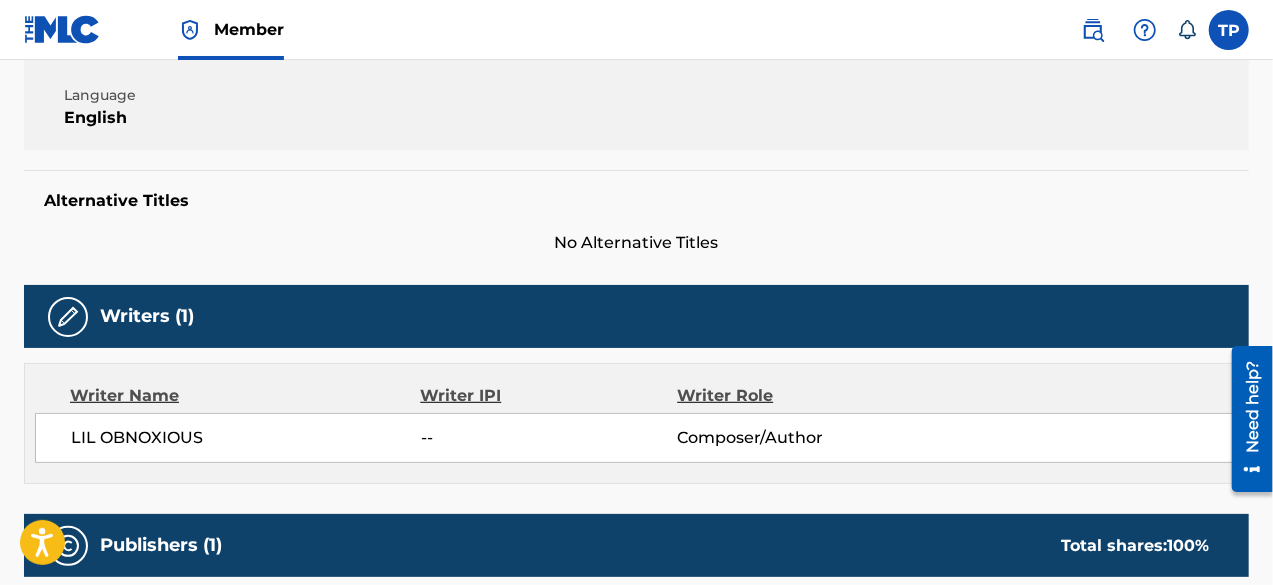 click on "LIL OBNOXIOUS" at bounding box center [246, 438] 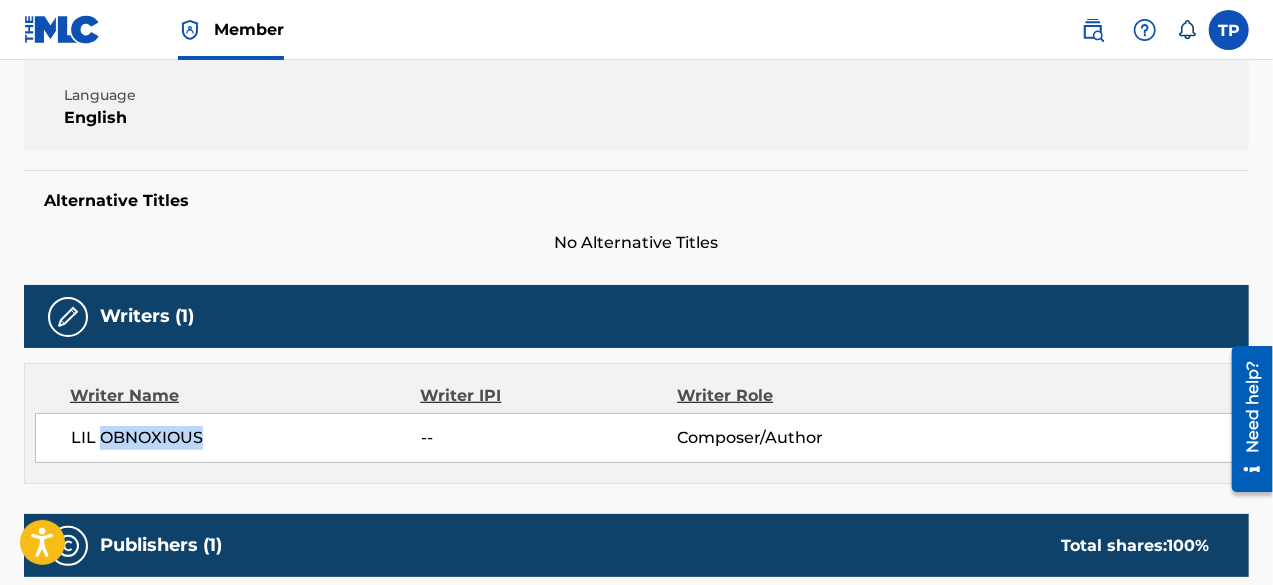 click on "LIL OBNOXIOUS" at bounding box center [246, 438] 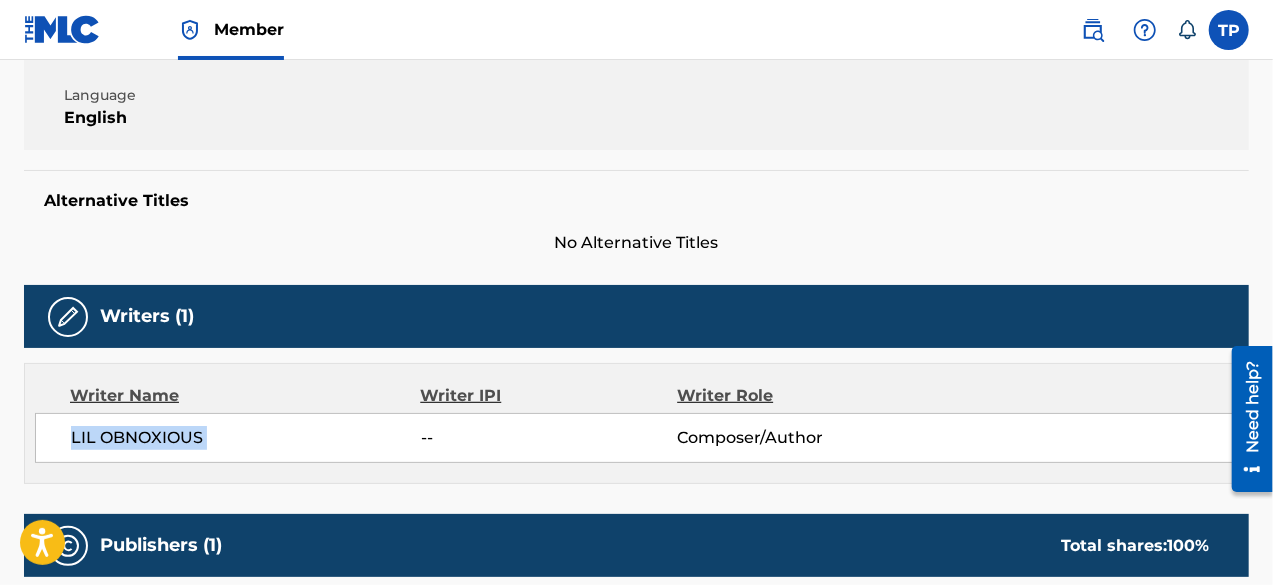 click on "LIL OBNOXIOUS" at bounding box center [246, 438] 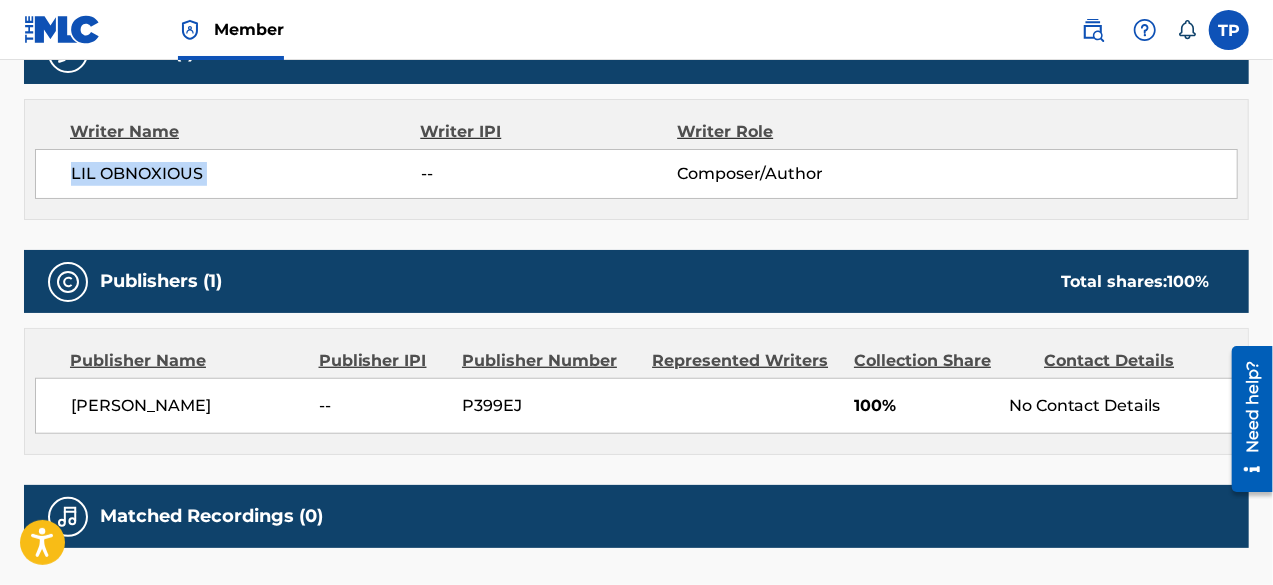 scroll, scrollTop: 833, scrollLeft: 0, axis: vertical 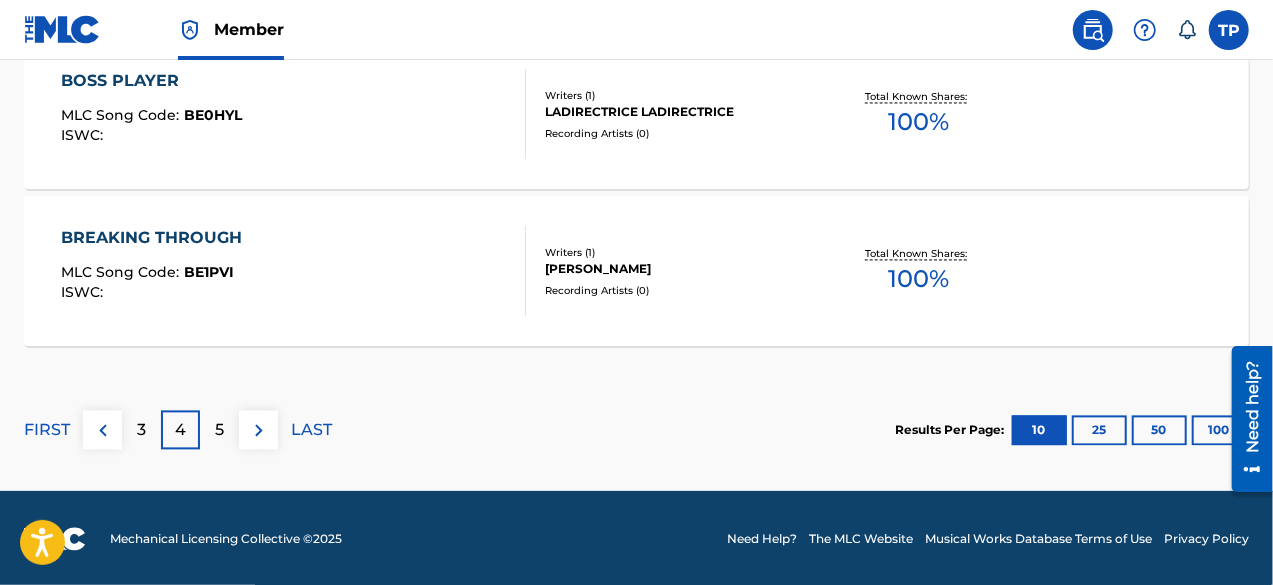 click on "5" at bounding box center [219, 429] 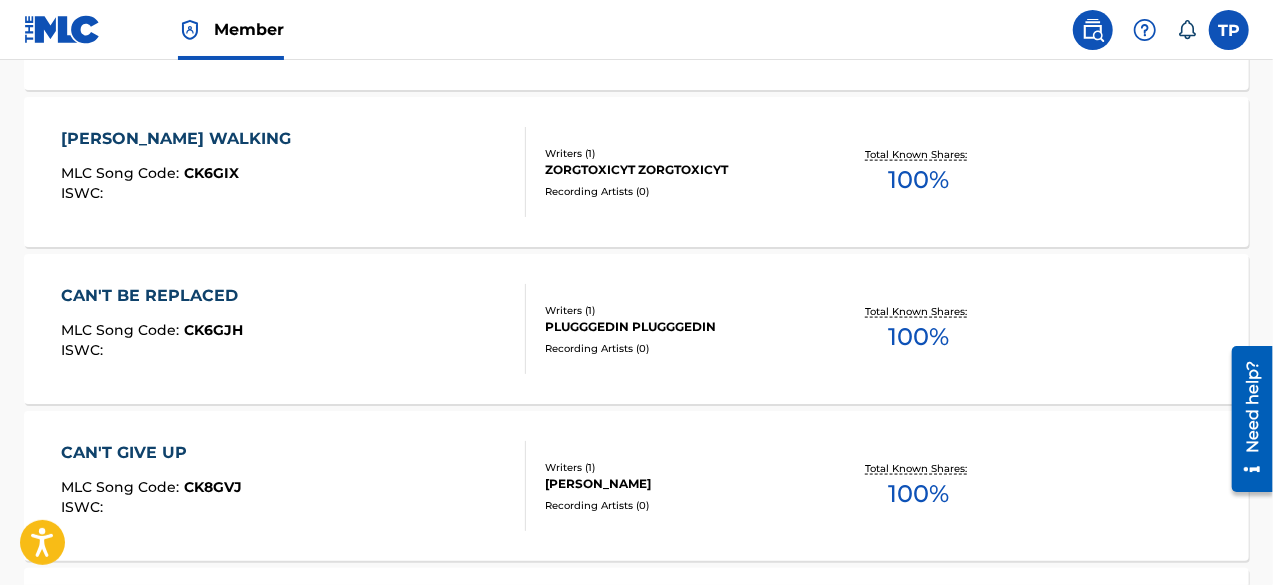 scroll, scrollTop: 1260, scrollLeft: 0, axis: vertical 